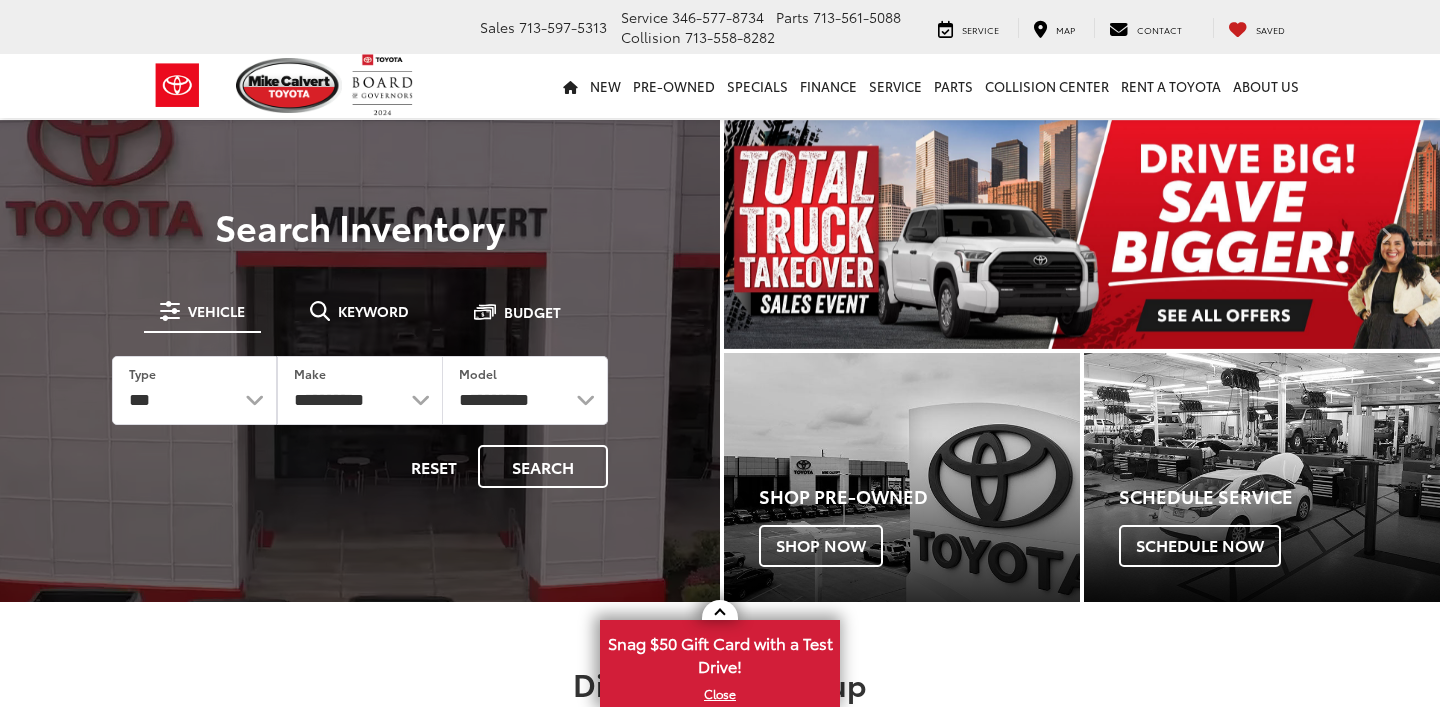 scroll, scrollTop: 0, scrollLeft: 0, axis: both 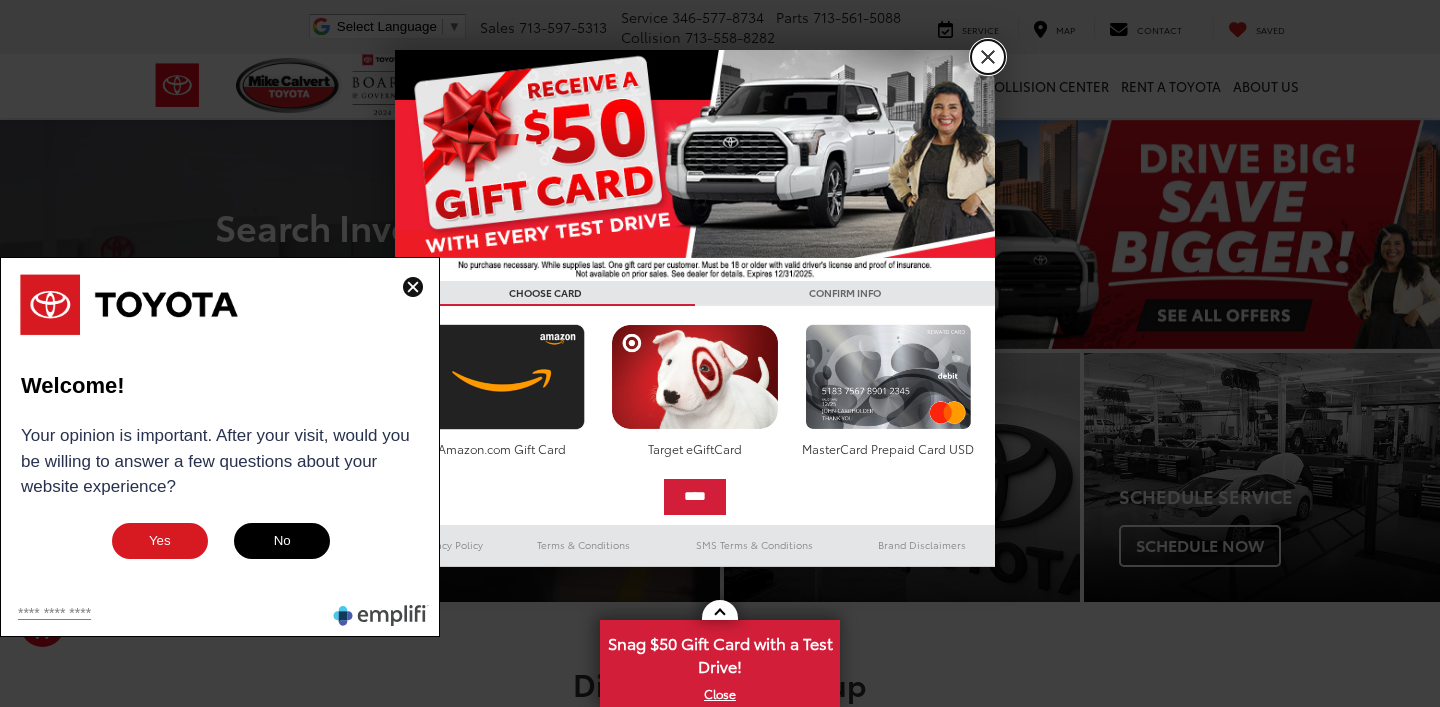 click on "X" at bounding box center [988, 57] 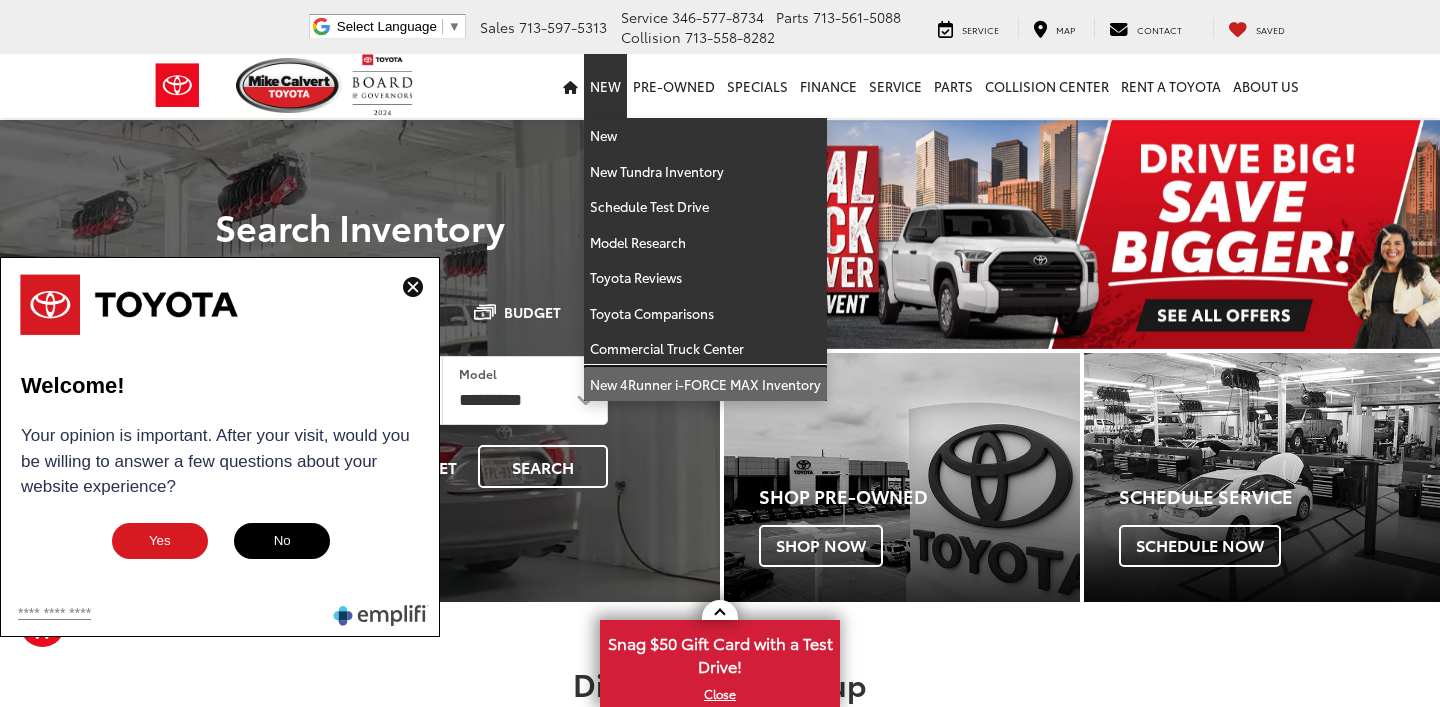 click on "New 4Runner i-FORCE MAX Inventory" at bounding box center [705, 384] 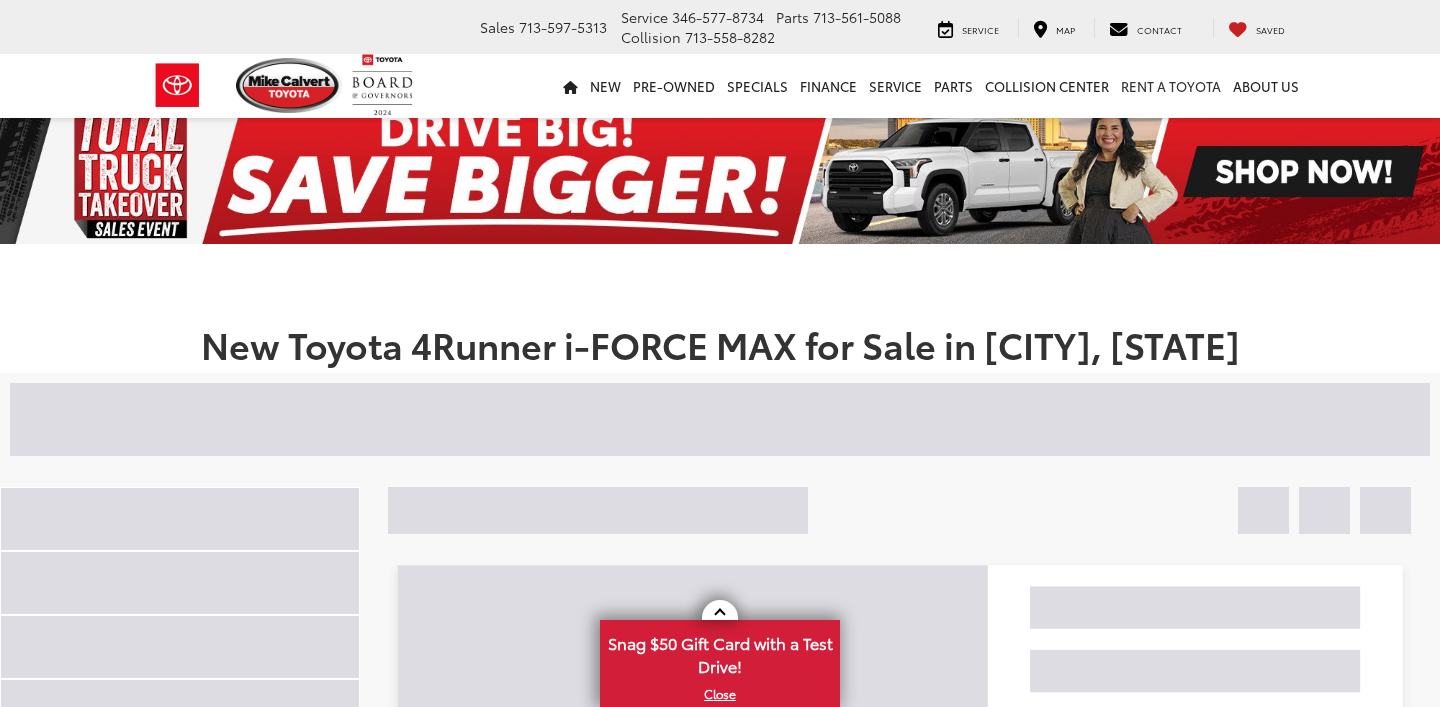 scroll, scrollTop: 0, scrollLeft: 0, axis: both 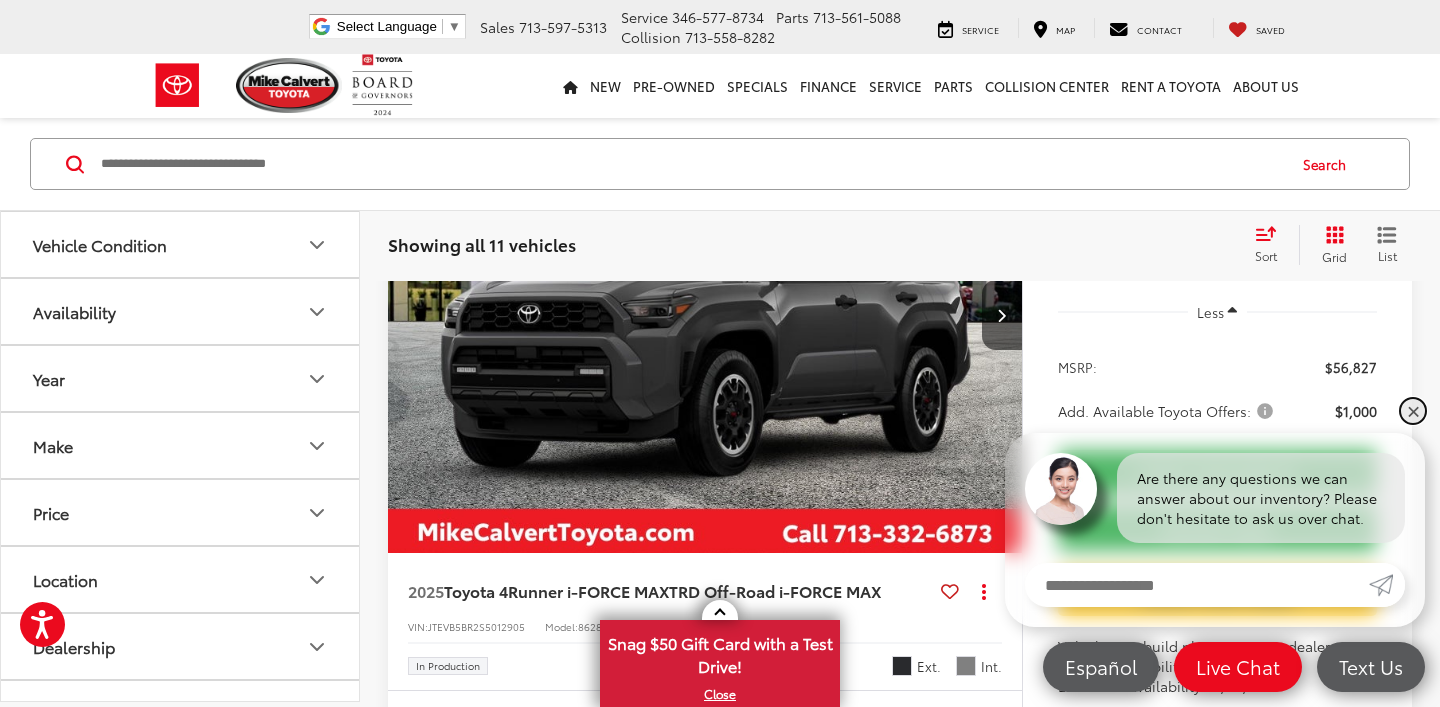 click on "✕" at bounding box center [1413, 411] 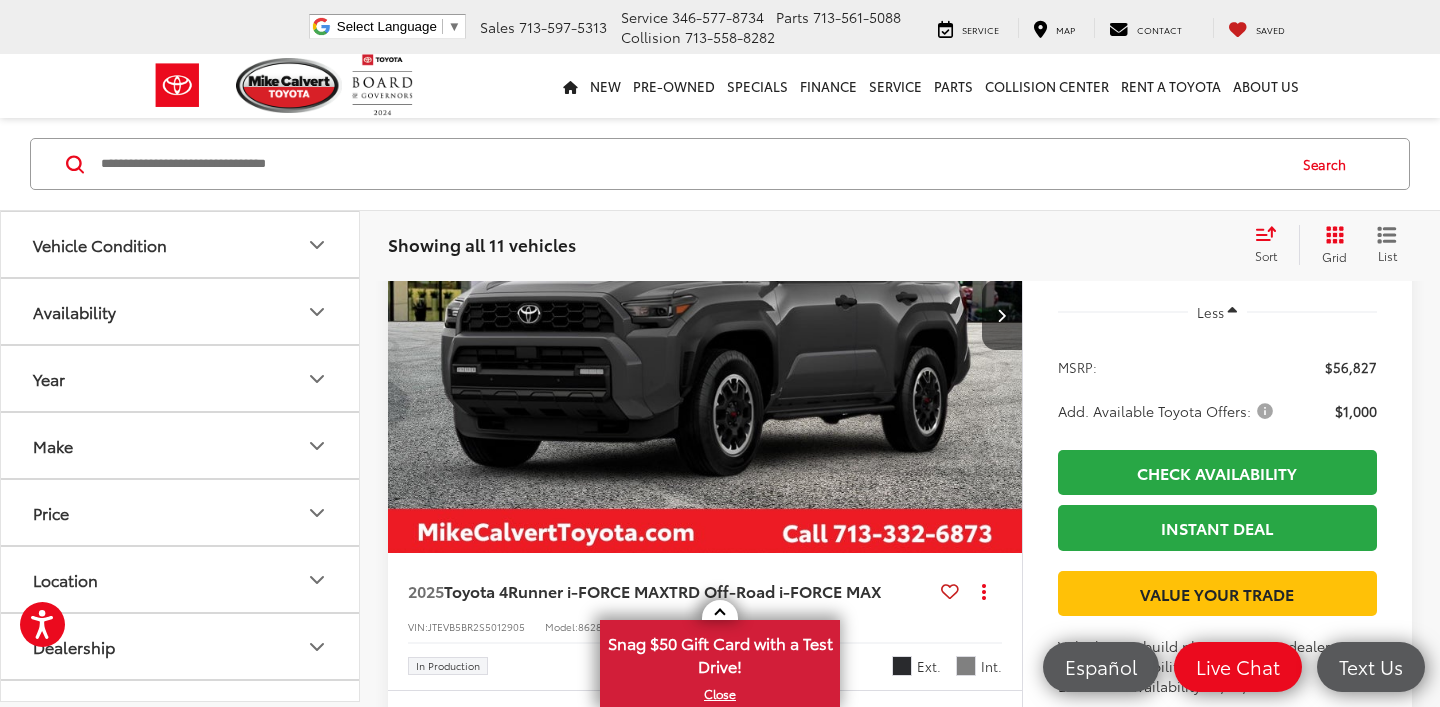 click on "Make" at bounding box center (181, 445) 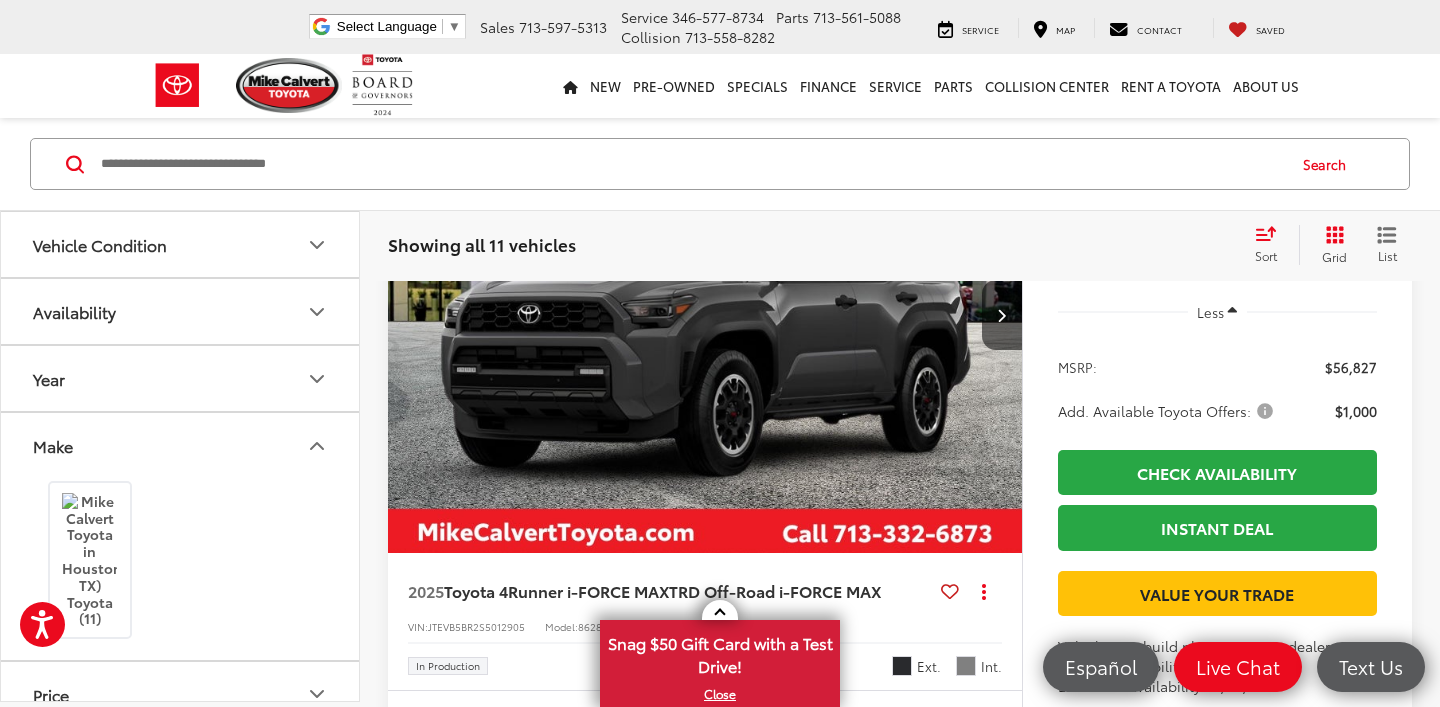 click on "Make" at bounding box center [181, 445] 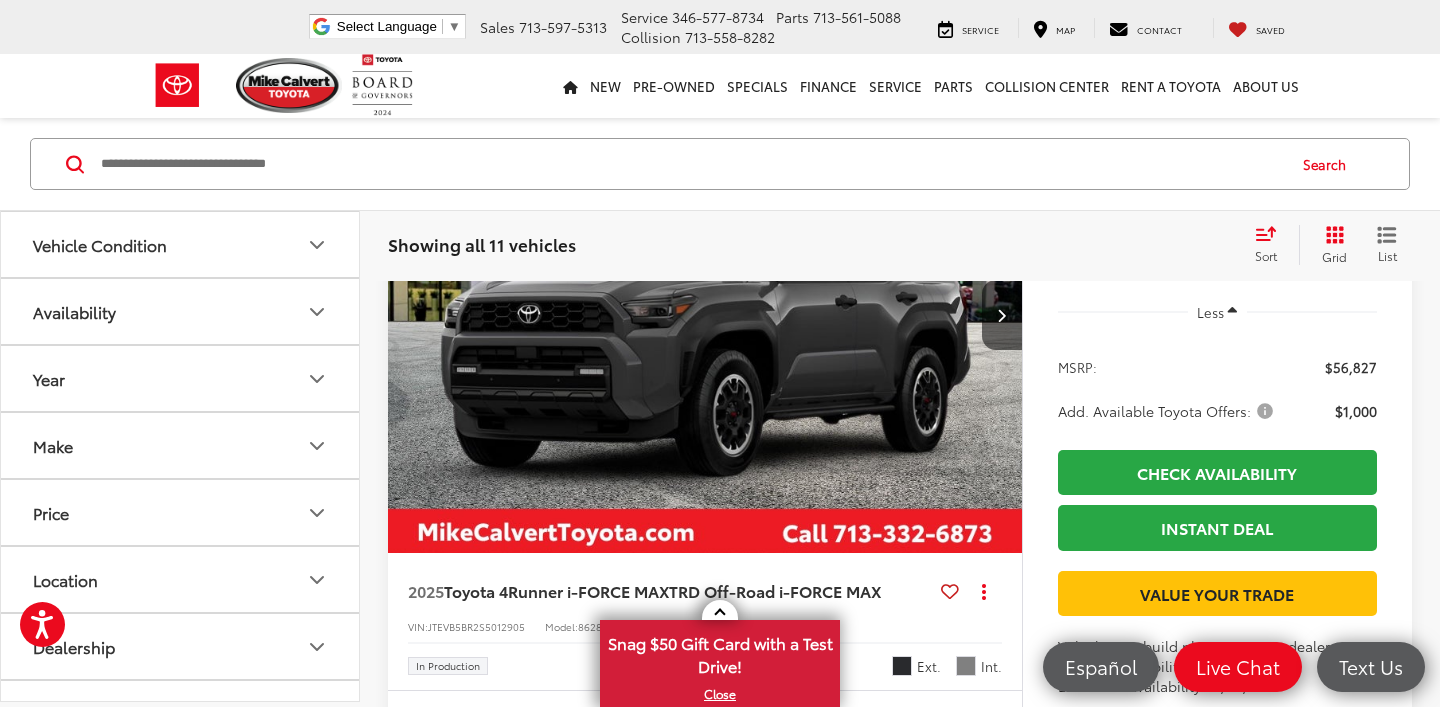 click on "Price" at bounding box center [181, 512] 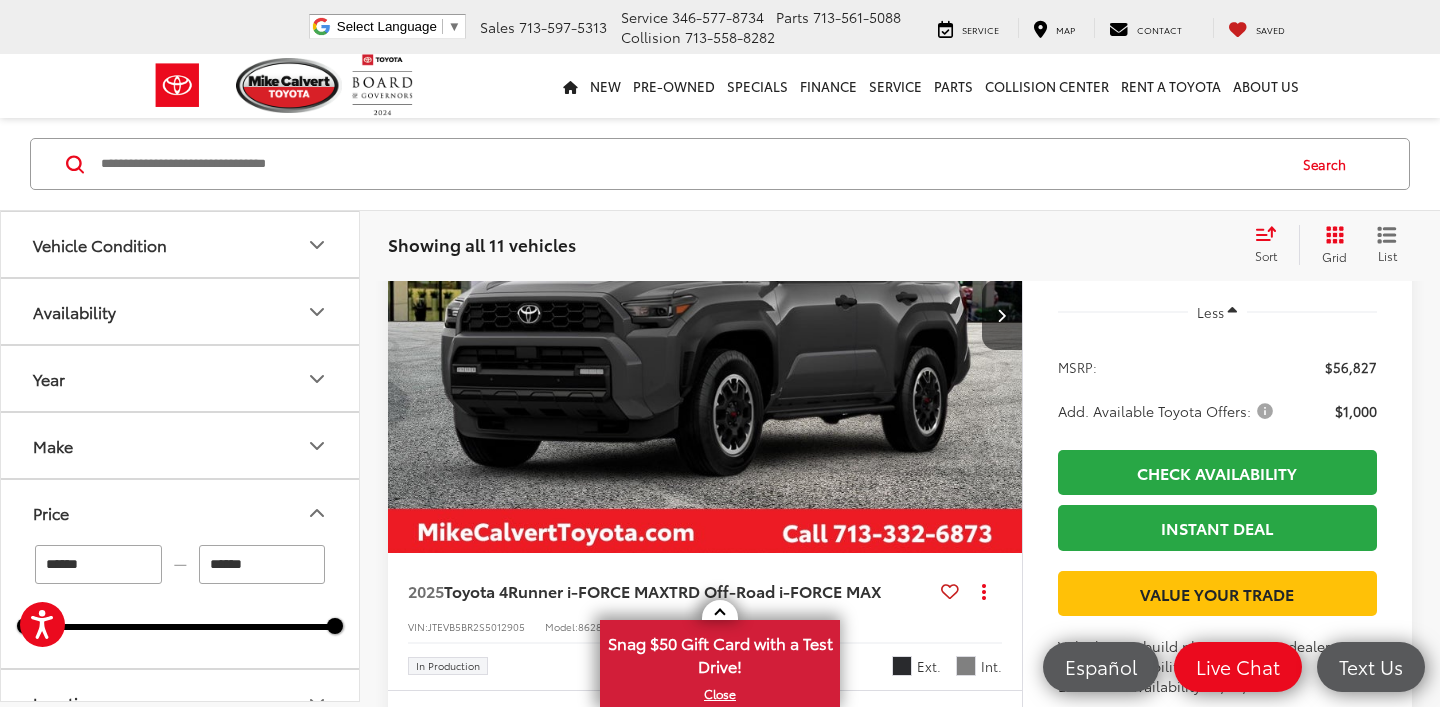 click on "Price" at bounding box center [181, 512] 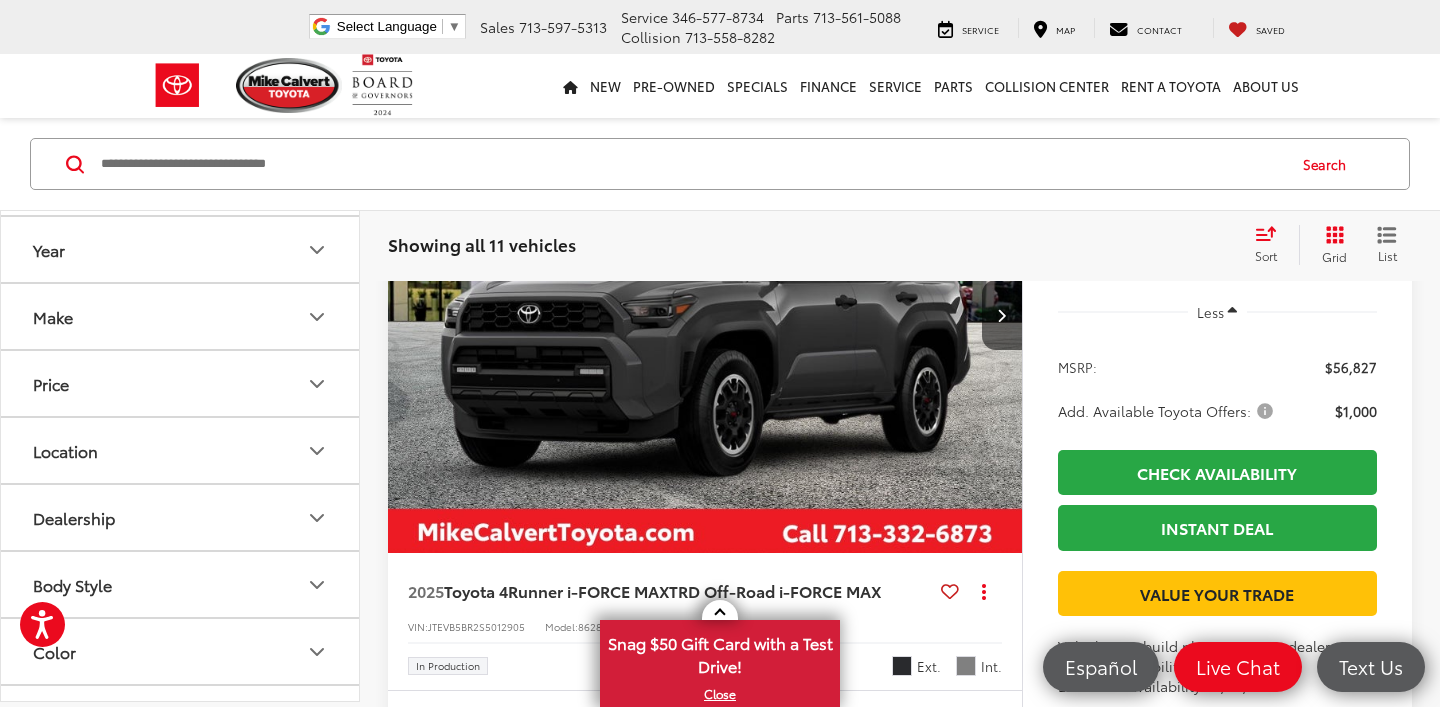 scroll, scrollTop: 119, scrollLeft: 0, axis: vertical 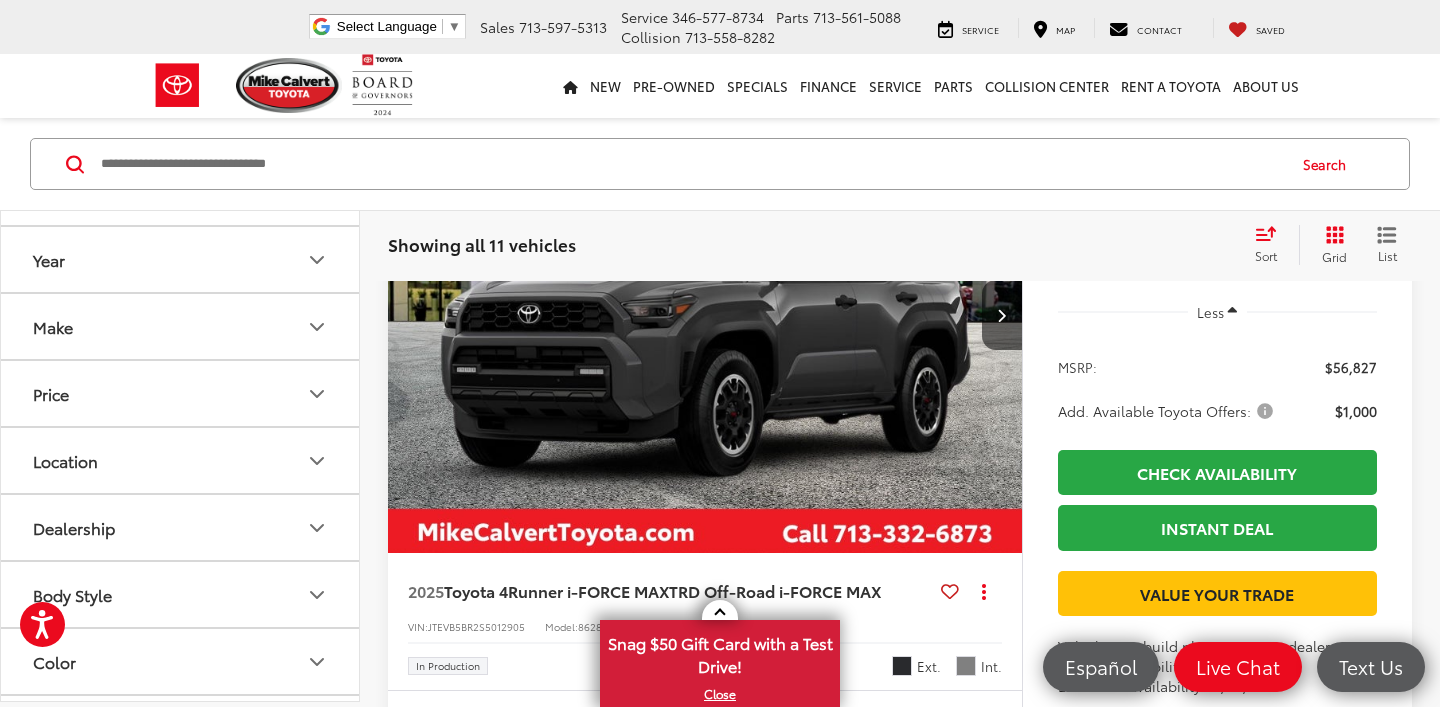 click on "Make" at bounding box center [181, 326] 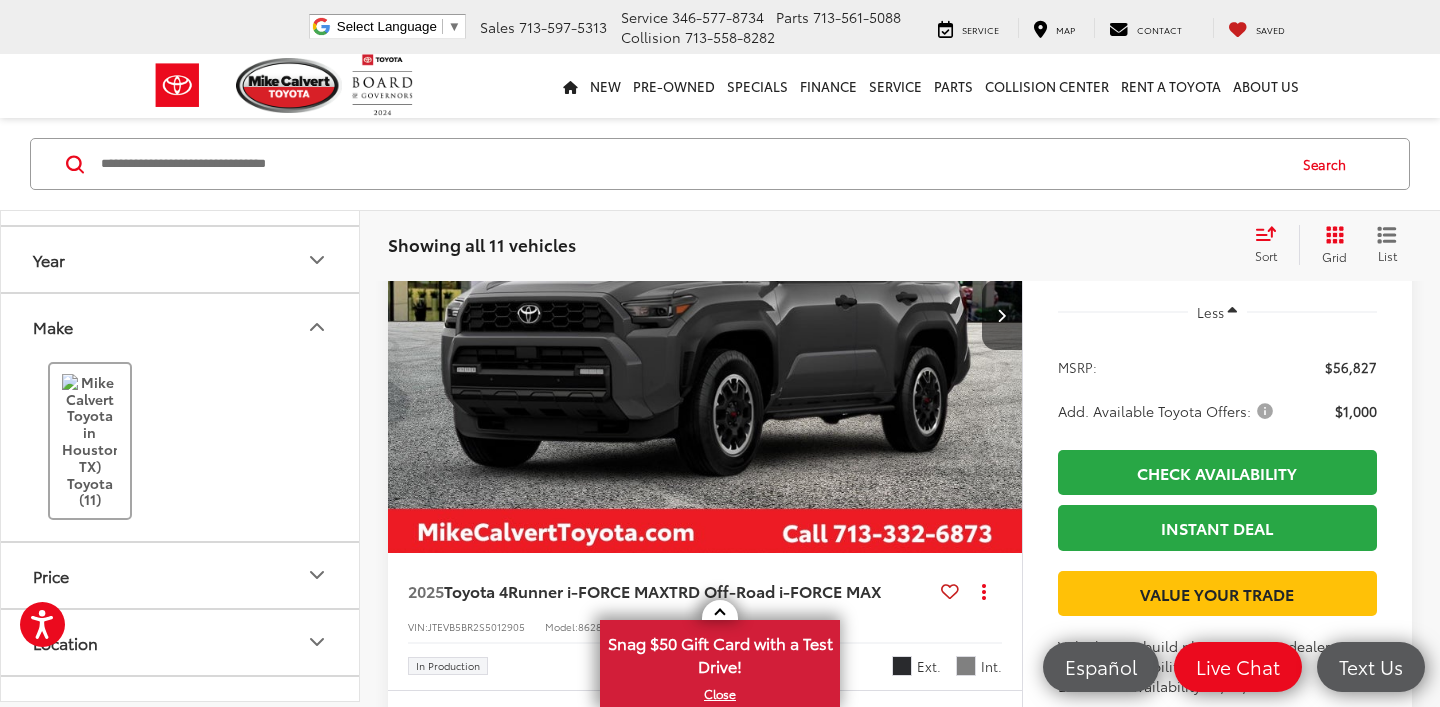 click at bounding box center (89, 424) 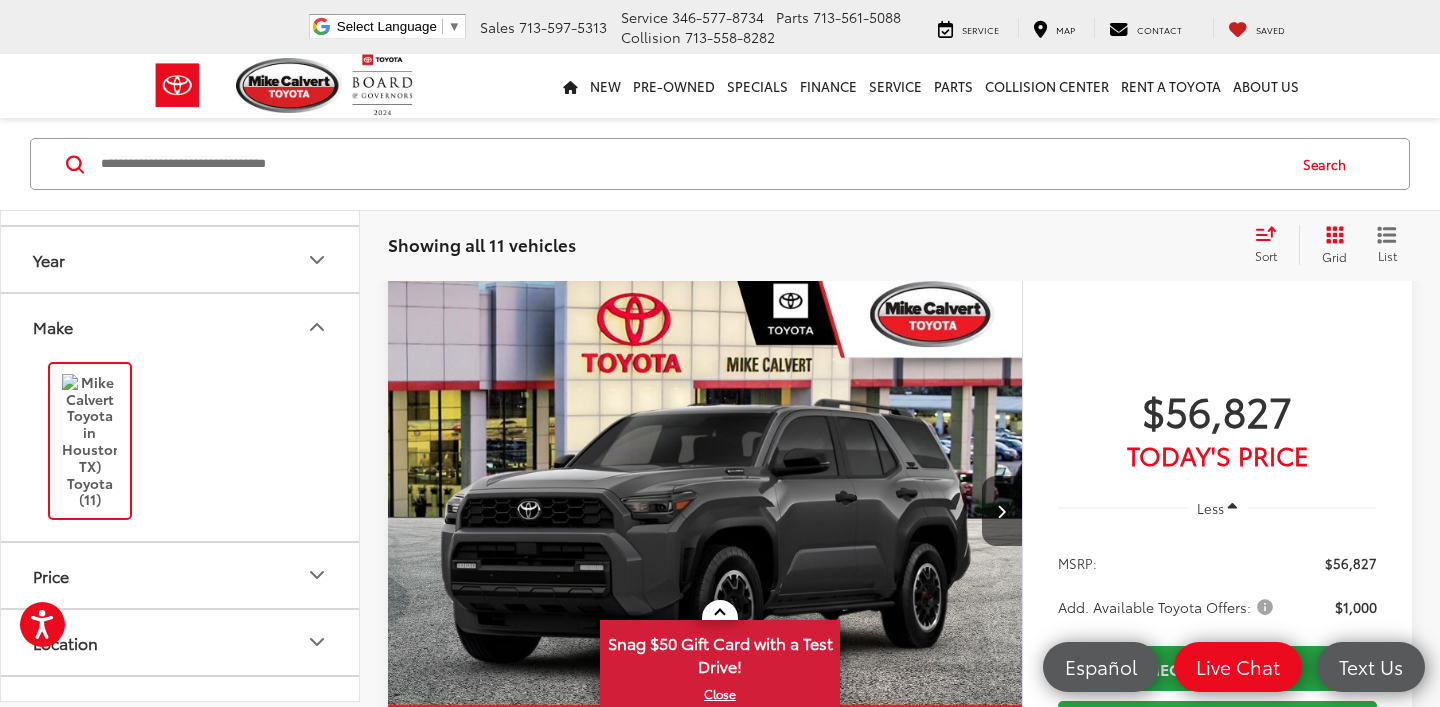scroll, scrollTop: 255, scrollLeft: 0, axis: vertical 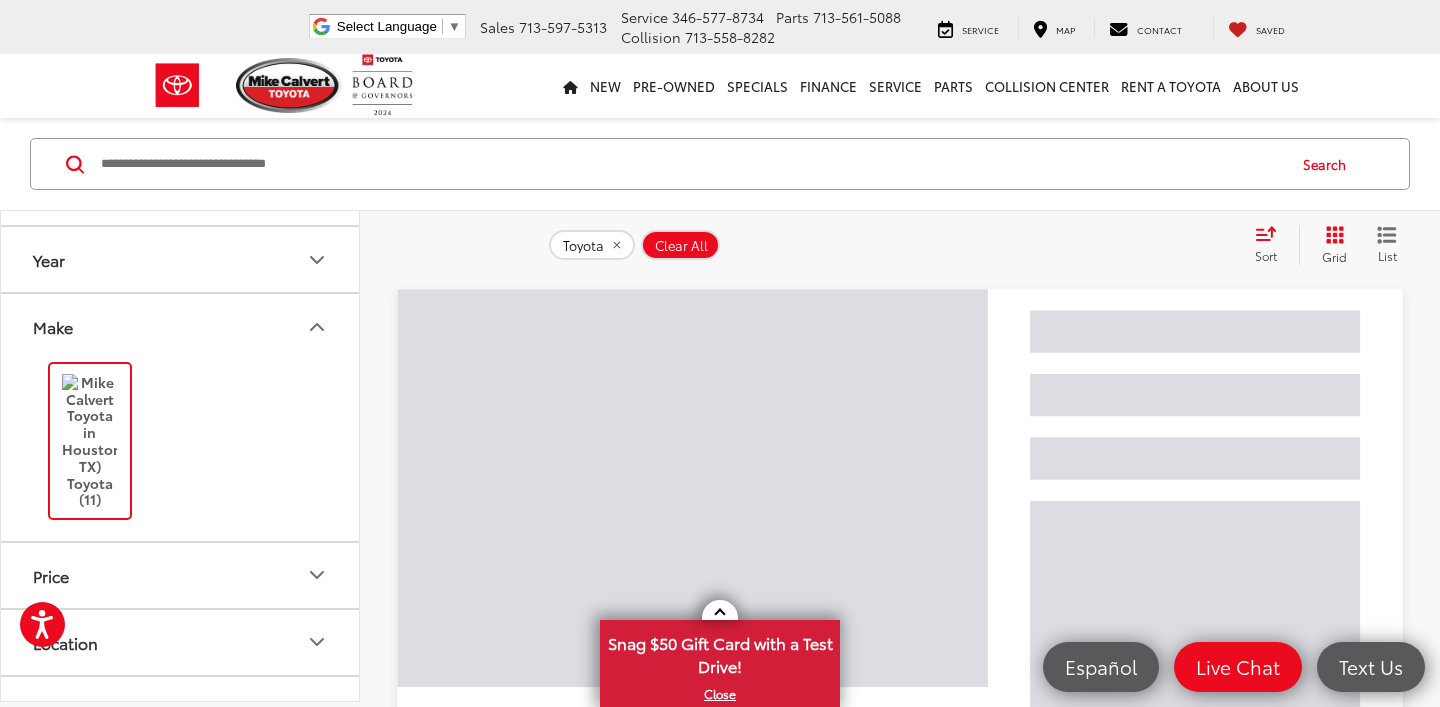 click 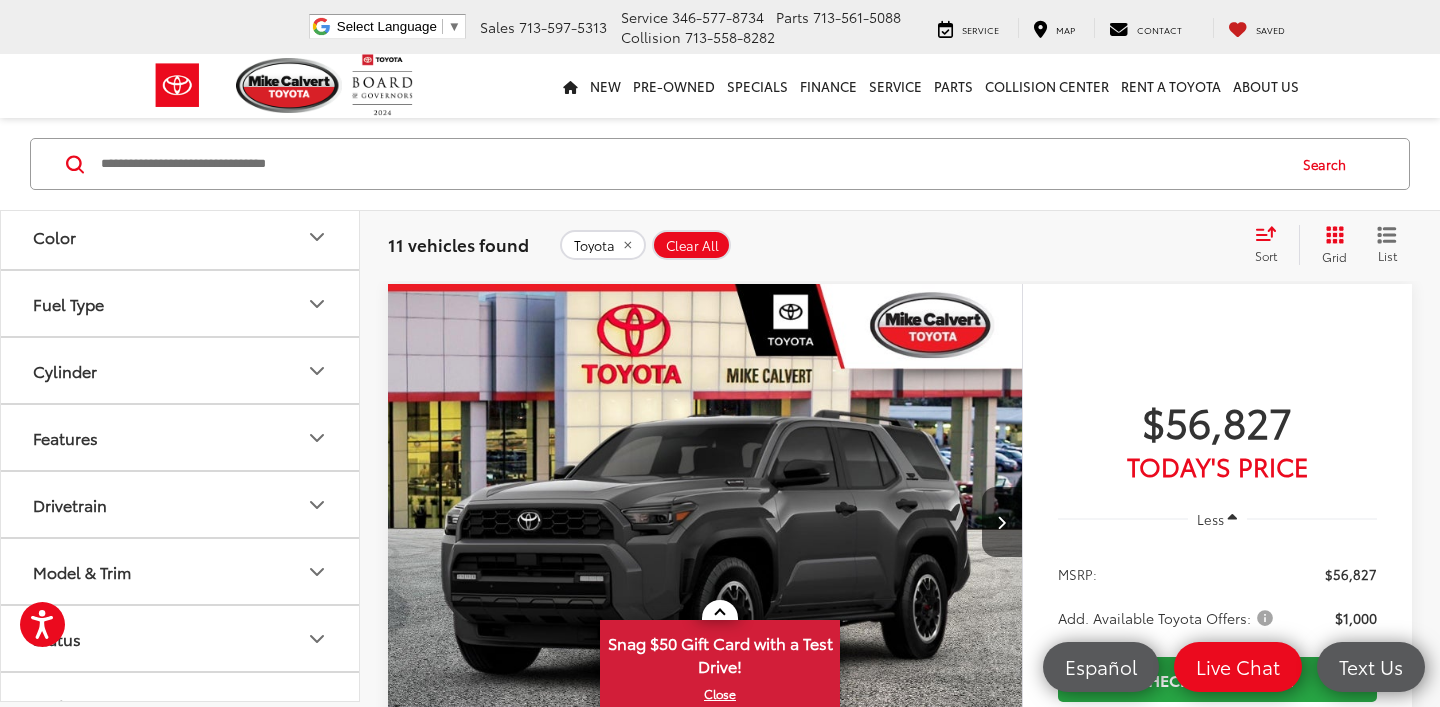 scroll, scrollTop: 582, scrollLeft: 0, axis: vertical 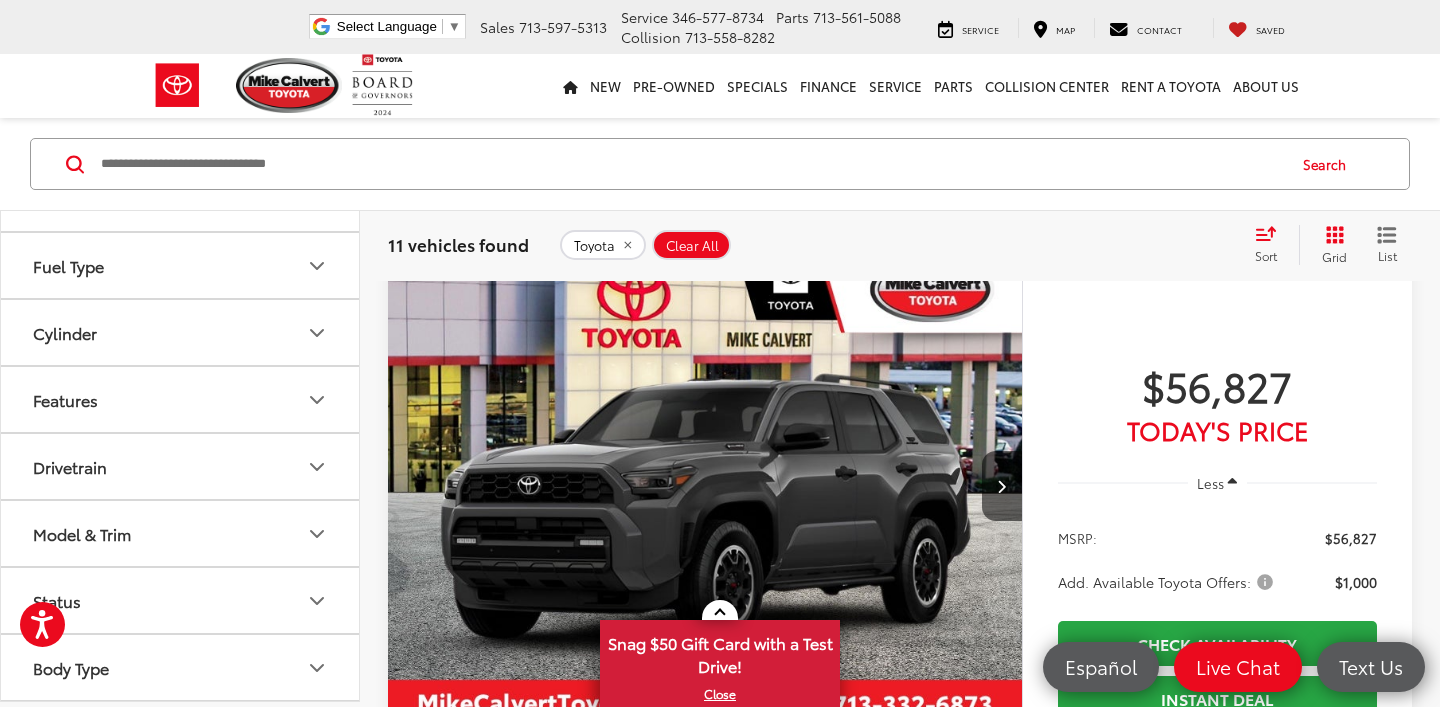 click on "Model & Trim" at bounding box center [181, 533] 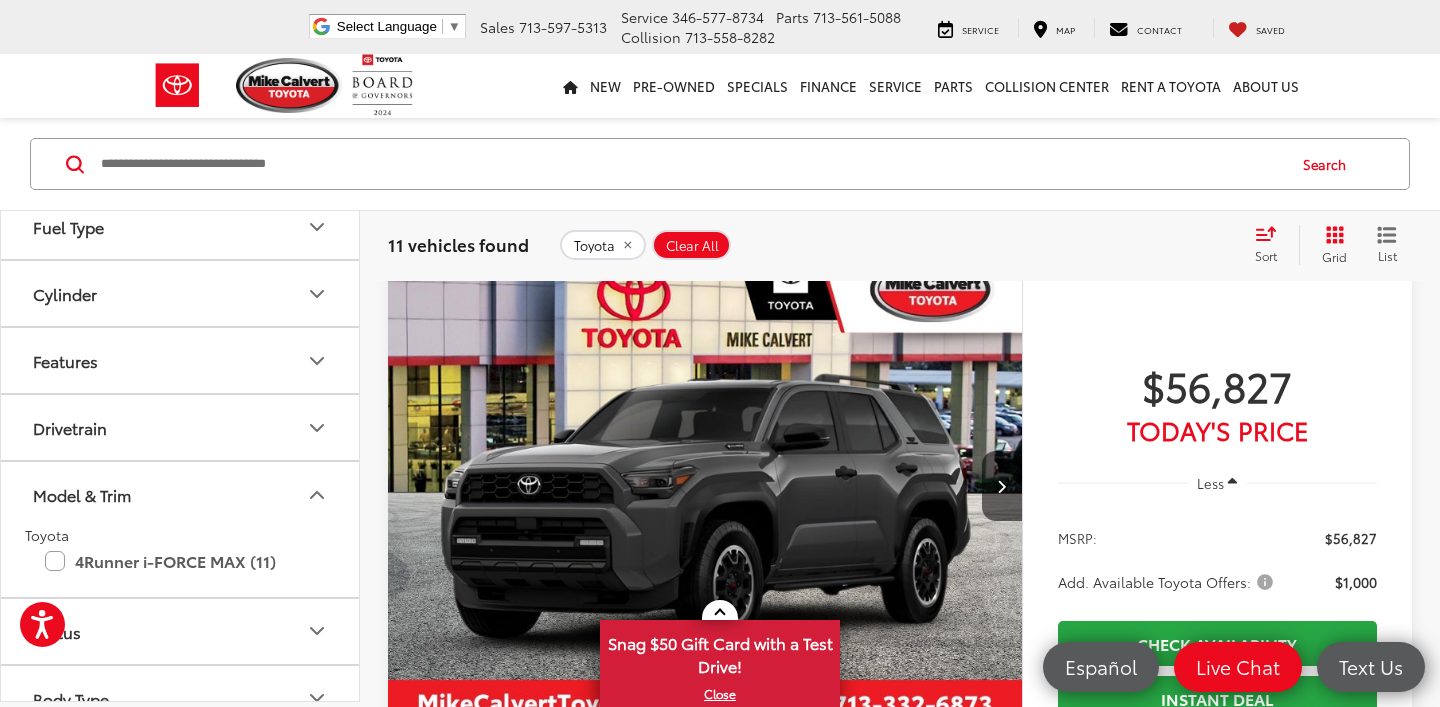 scroll, scrollTop: 652, scrollLeft: 0, axis: vertical 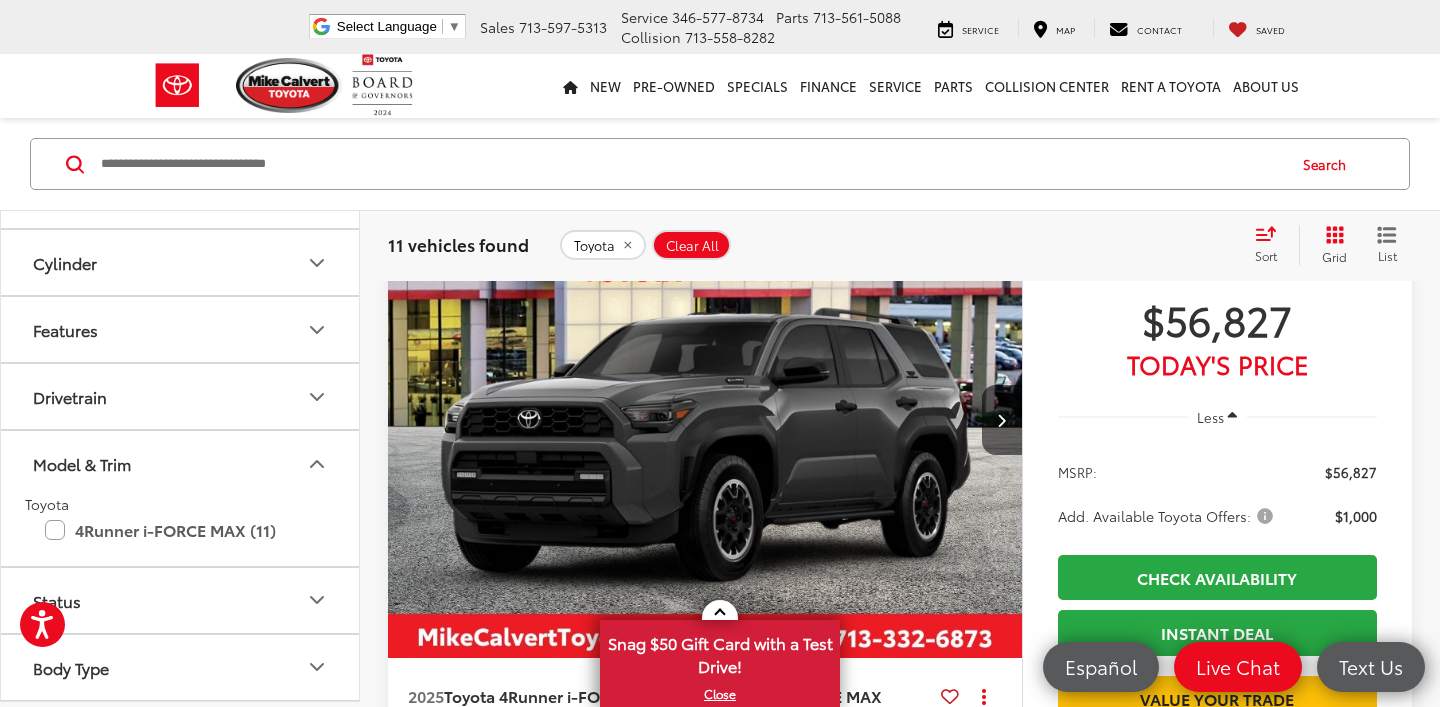 click 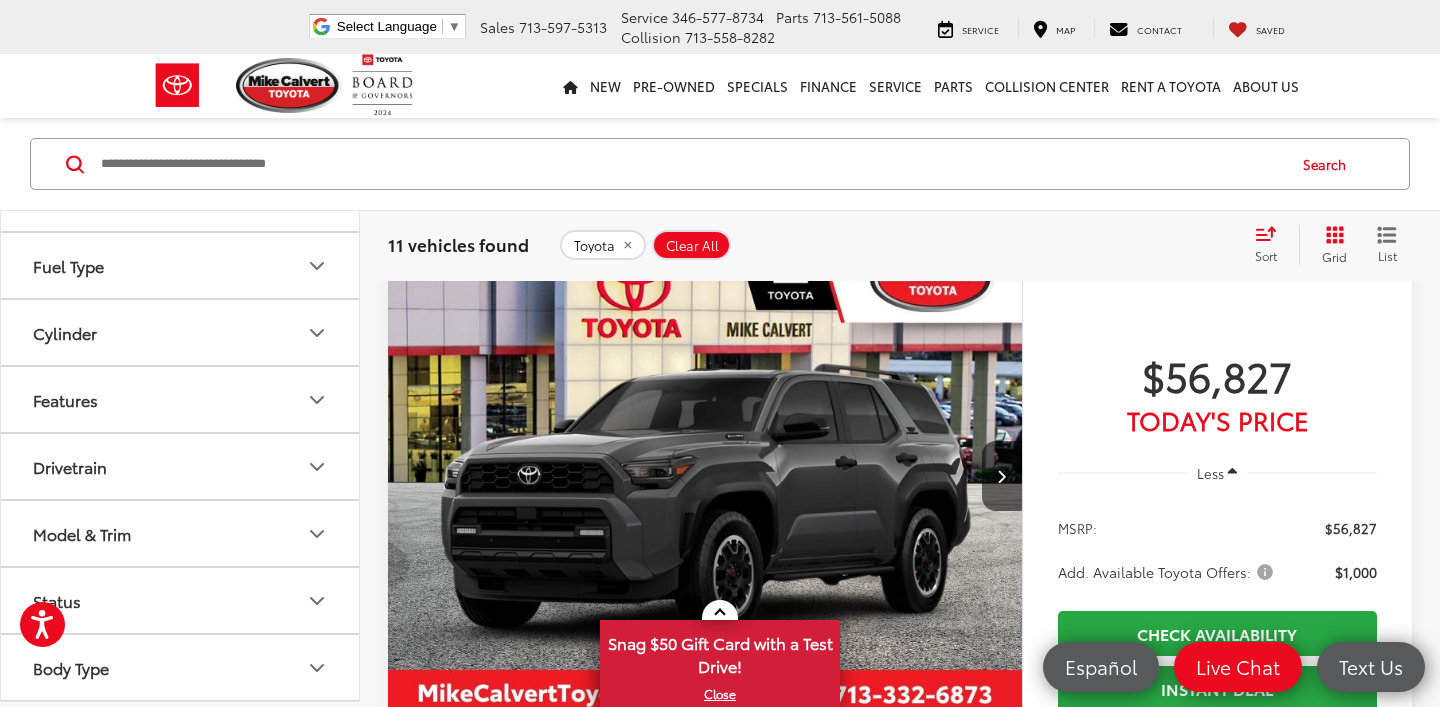 scroll, scrollTop: 81, scrollLeft: 0, axis: vertical 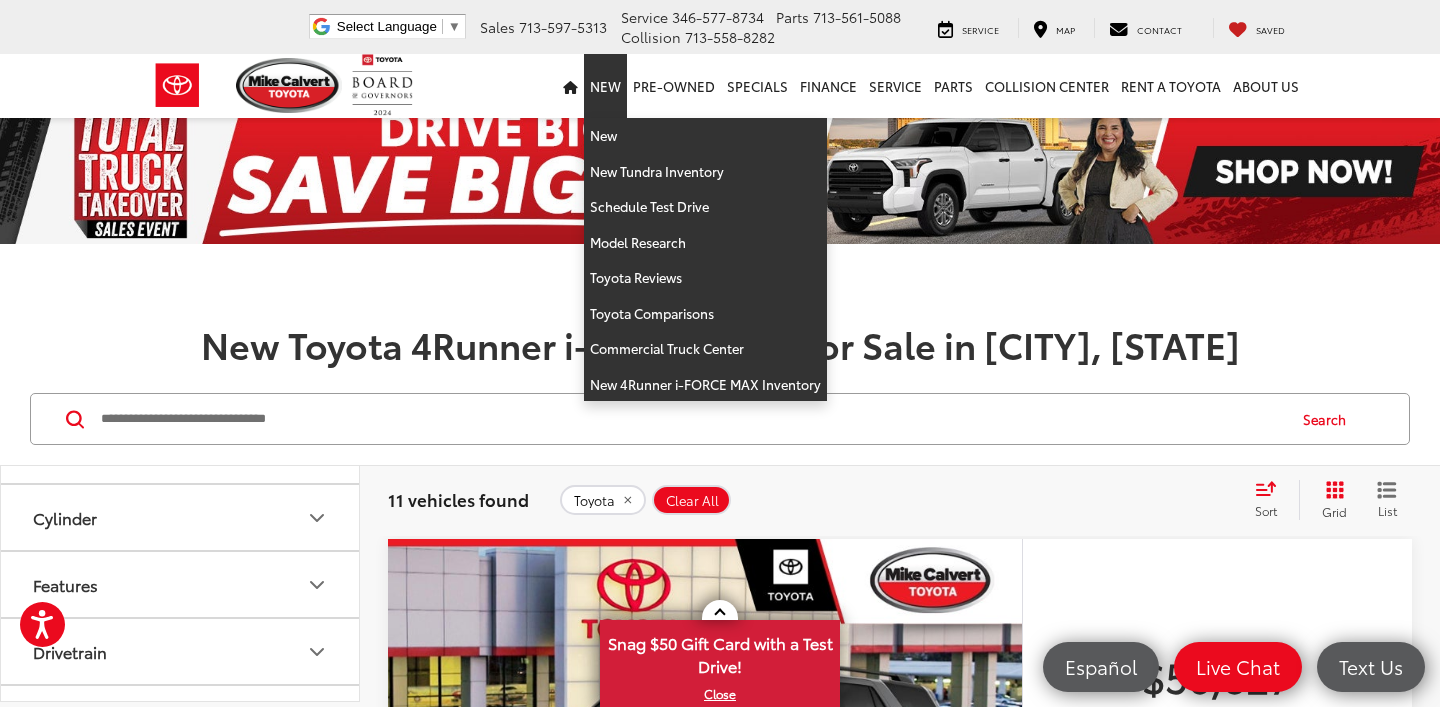 click on "New" at bounding box center (605, 86) 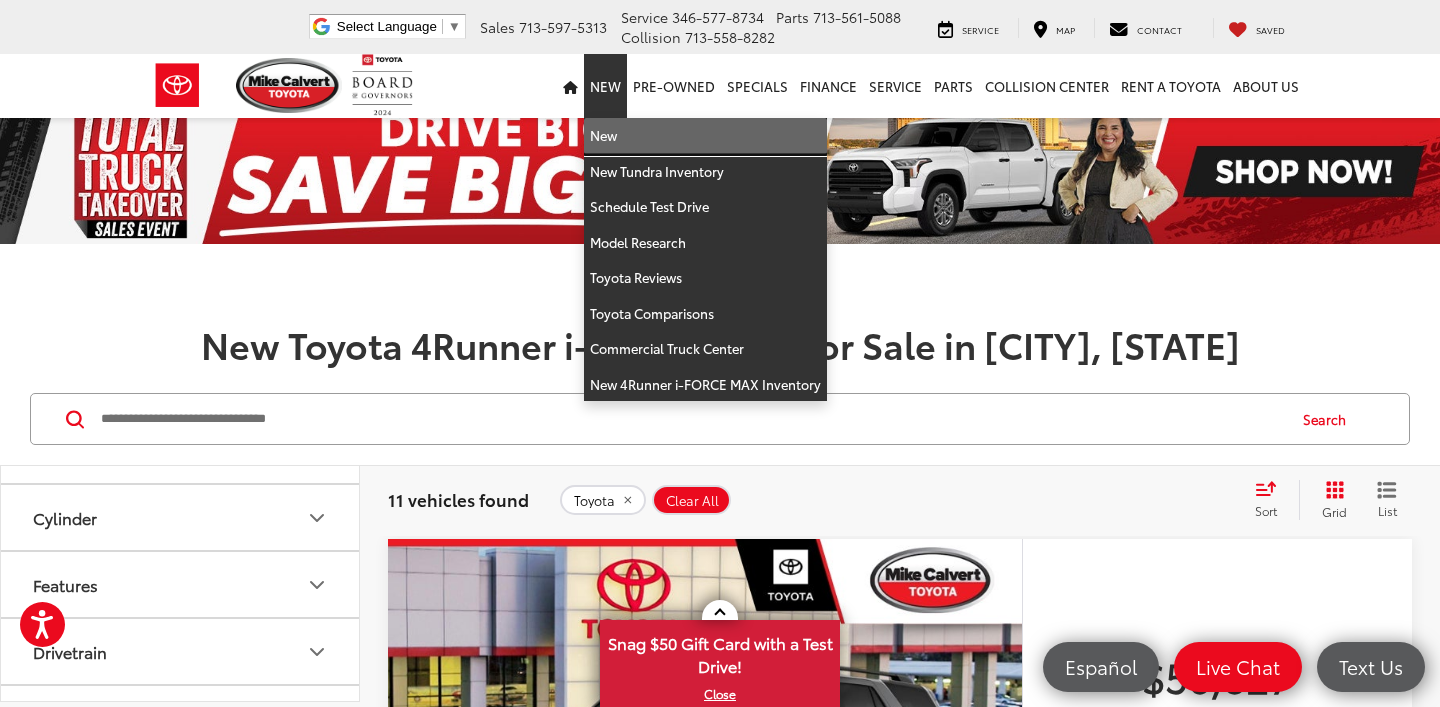 click on "New" at bounding box center [705, 136] 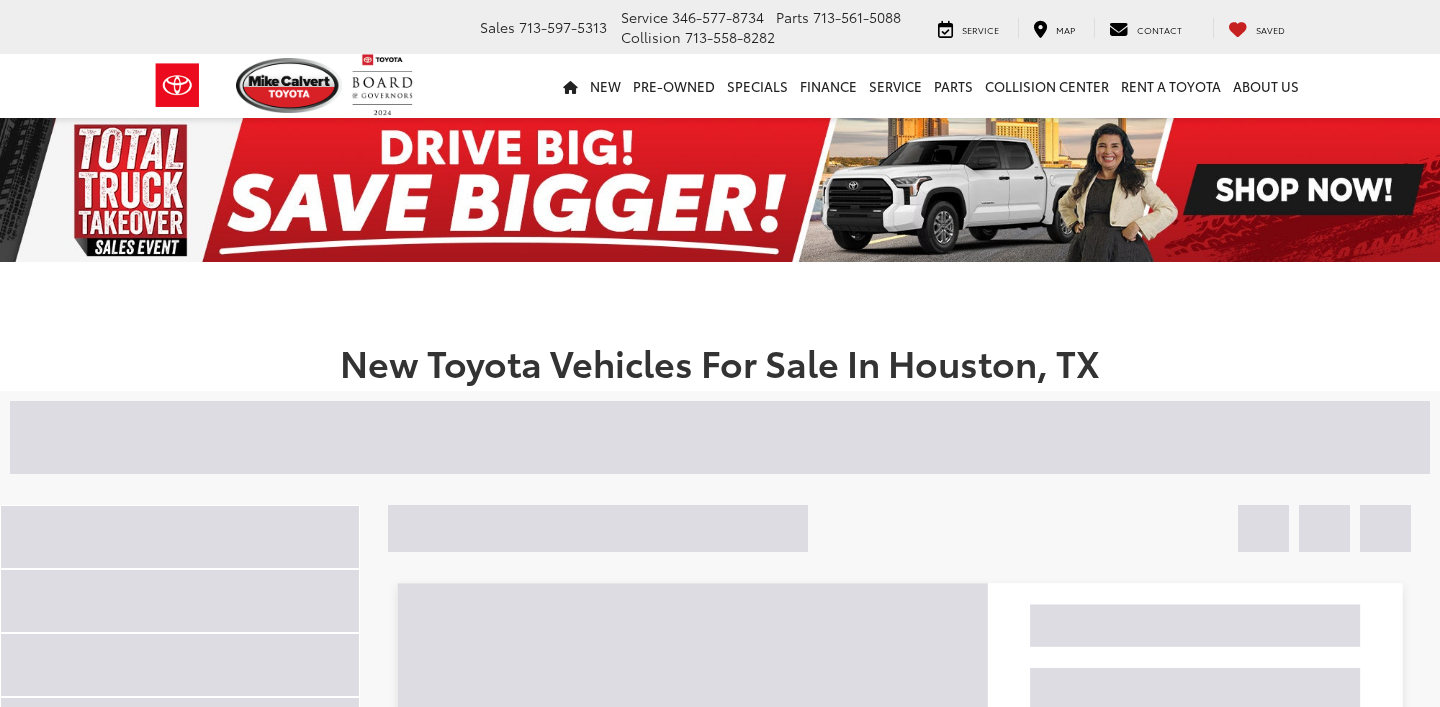 scroll, scrollTop: 0, scrollLeft: 0, axis: both 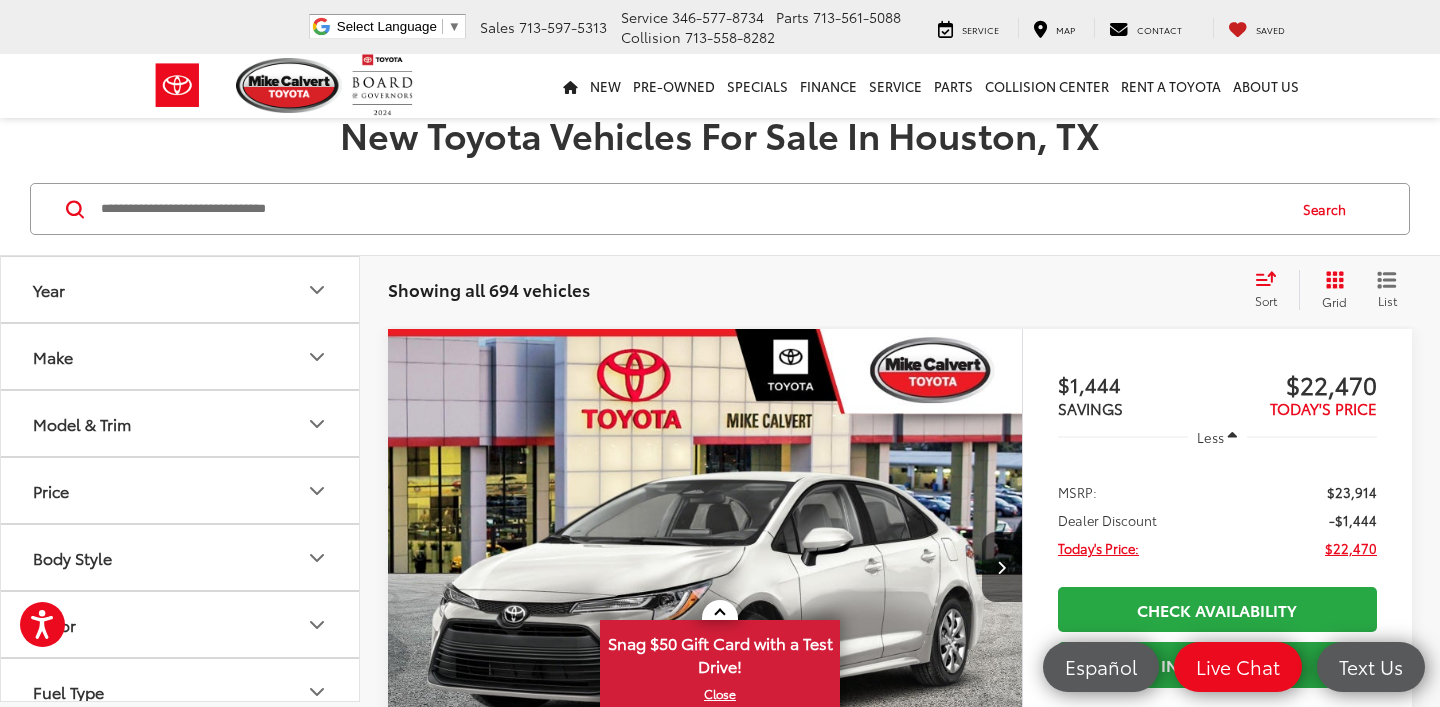 click on "Make" at bounding box center (181, 356) 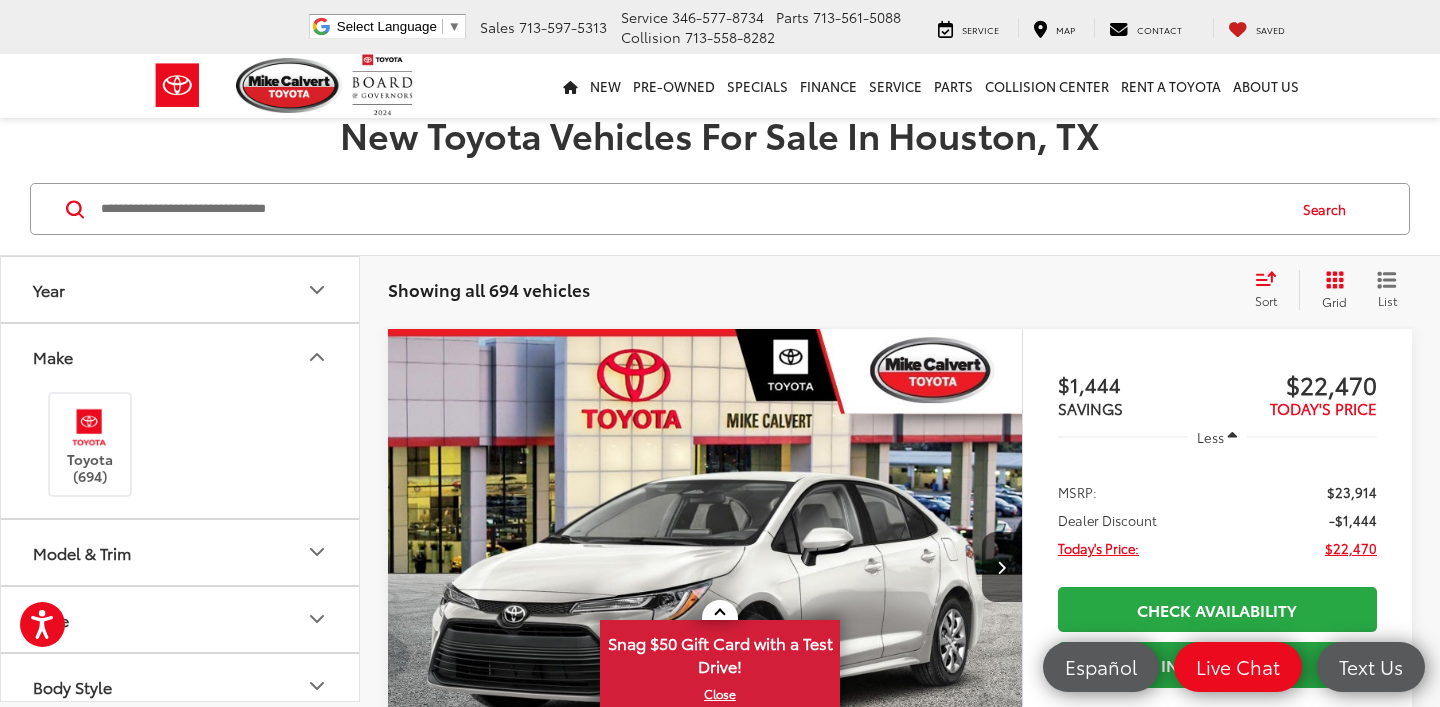 scroll, scrollTop: 0, scrollLeft: 0, axis: both 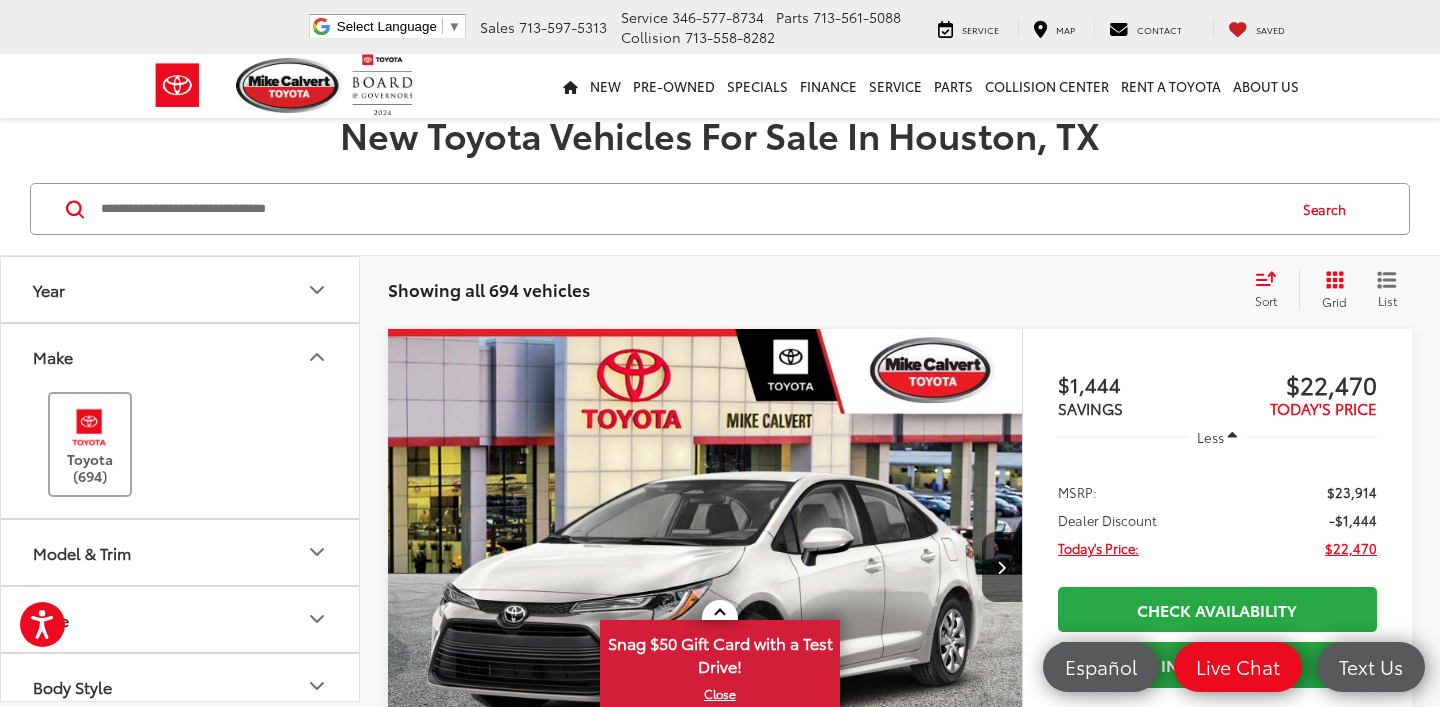 click on "Toyota   (694)" at bounding box center (90, 444) 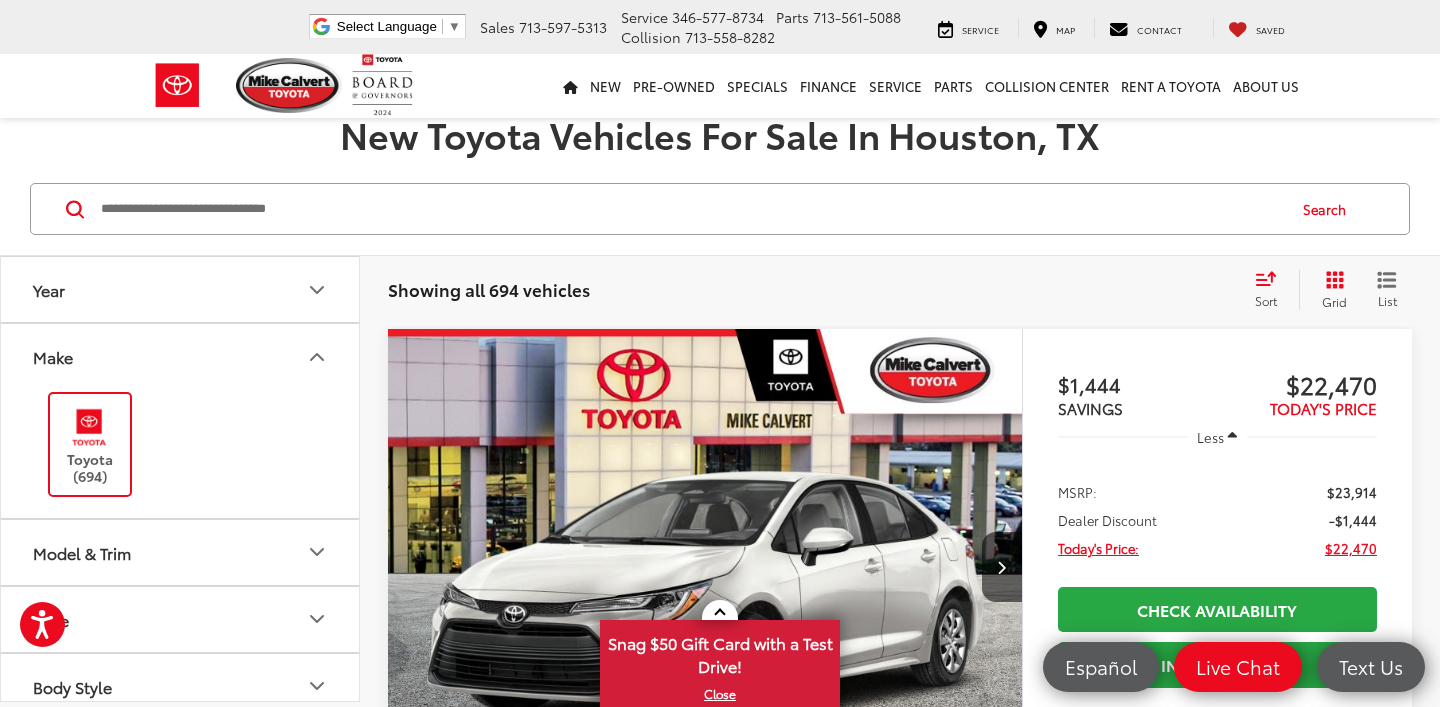 click on "Model & Trim" at bounding box center [181, 552] 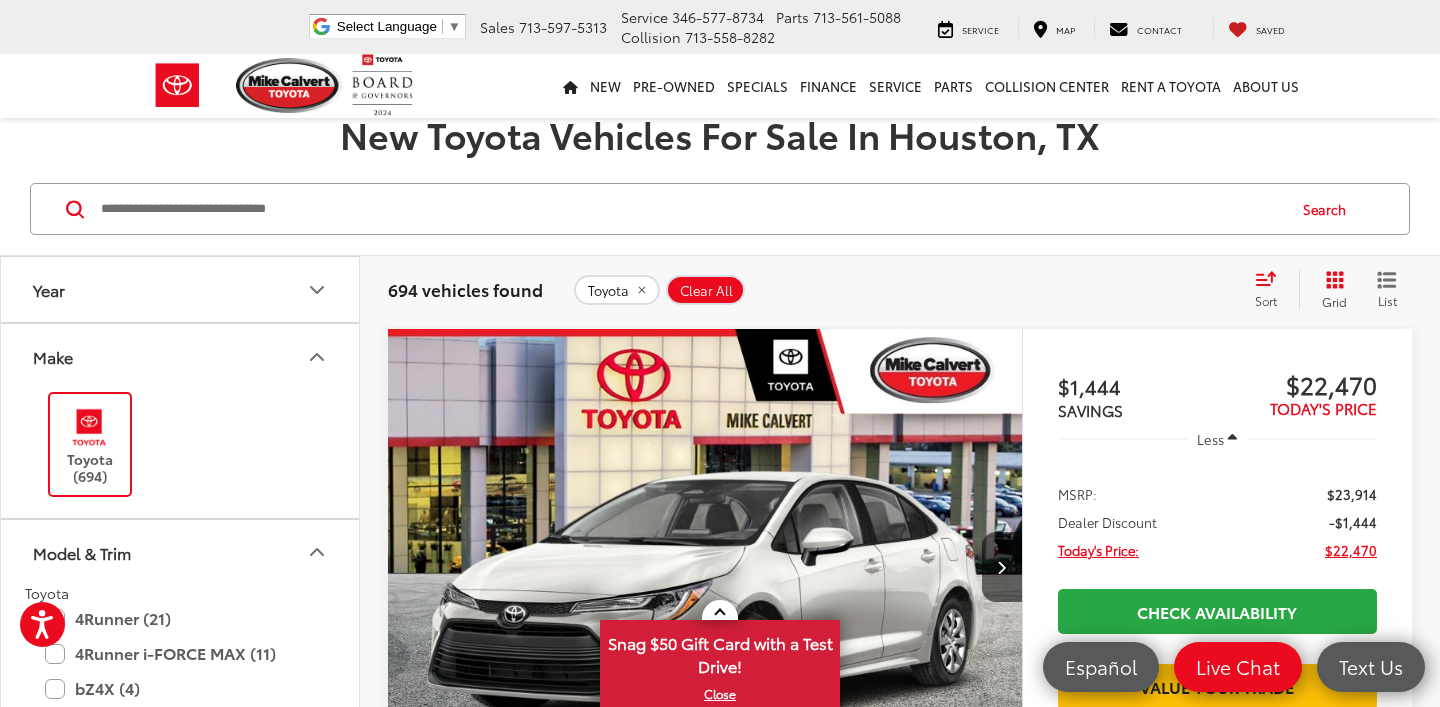 scroll, scrollTop: 553, scrollLeft: 0, axis: vertical 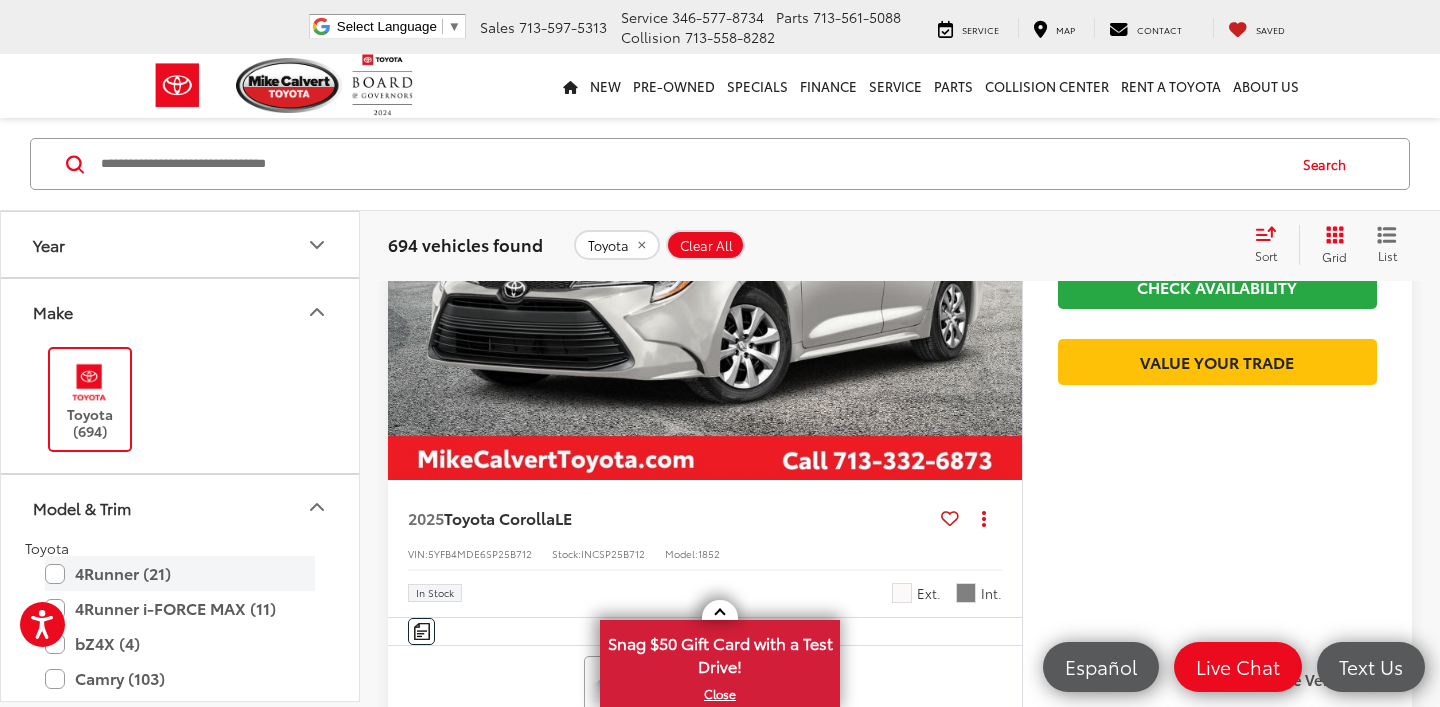 click on "4Runner (21)" at bounding box center [180, 573] 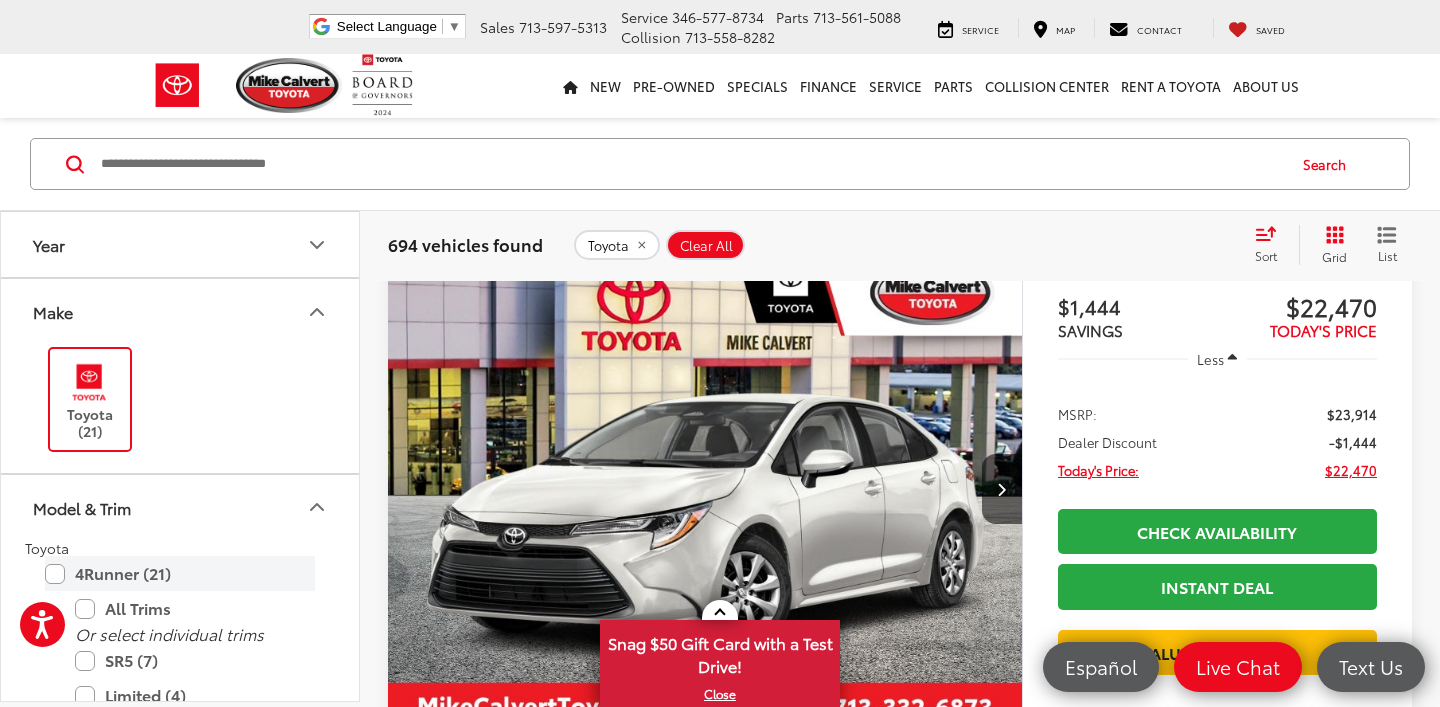 scroll, scrollTop: 273, scrollLeft: 0, axis: vertical 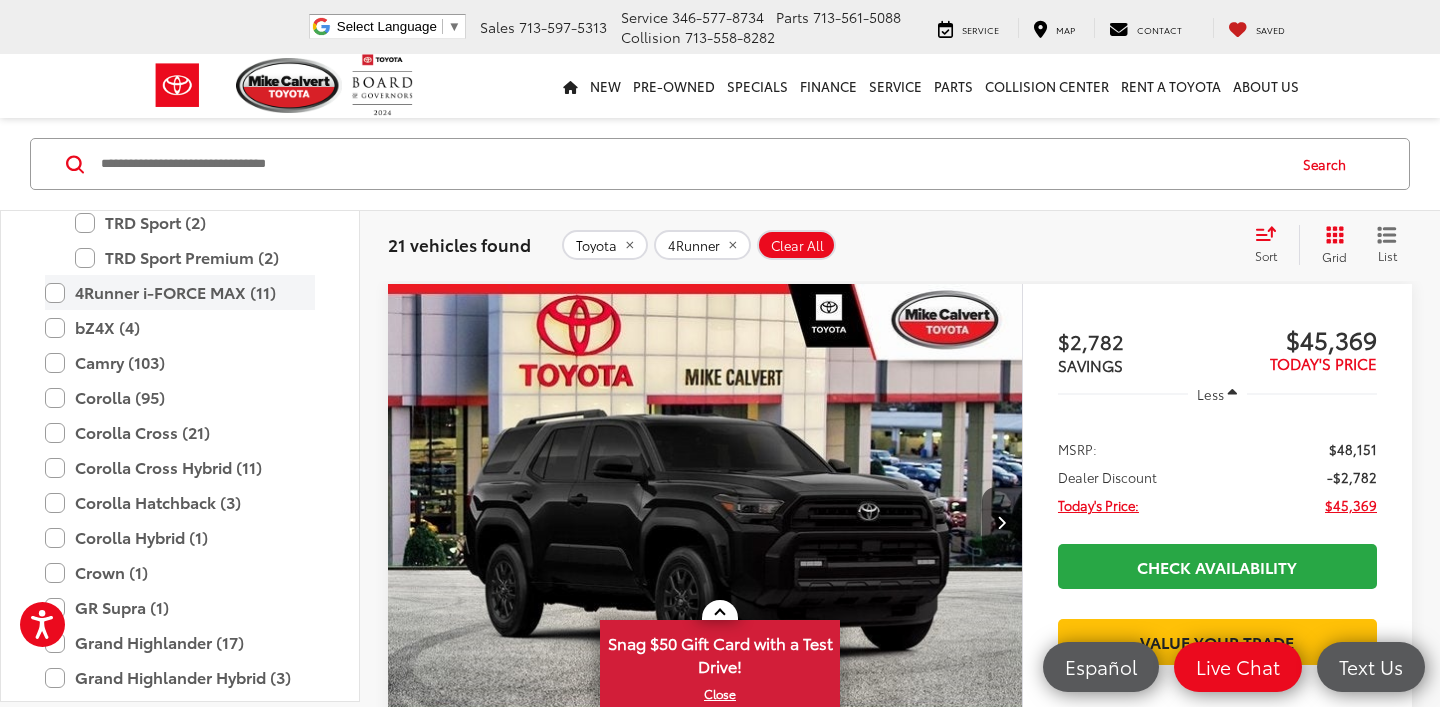 click on "4Runner i-FORCE MAX (11)" at bounding box center (180, 292) 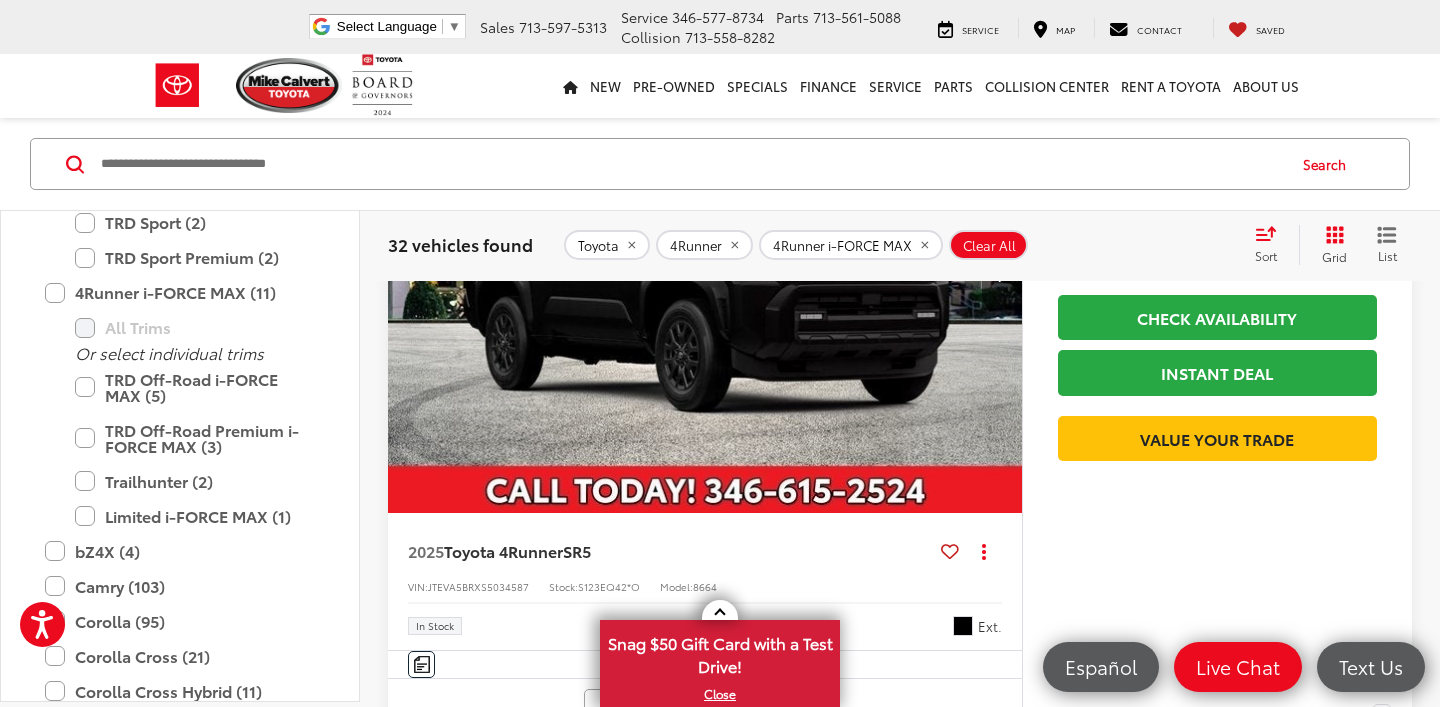 scroll, scrollTop: 550, scrollLeft: 0, axis: vertical 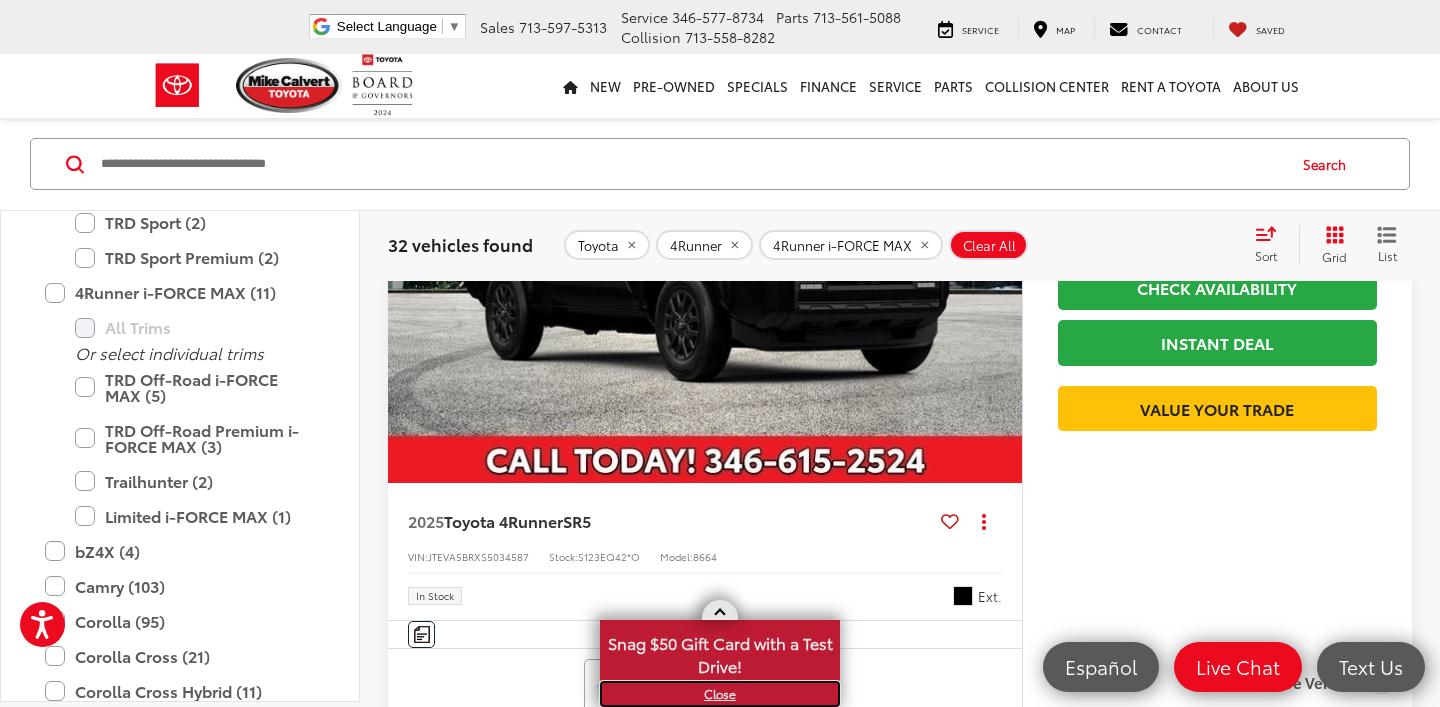 click on "X" at bounding box center [720, 694] 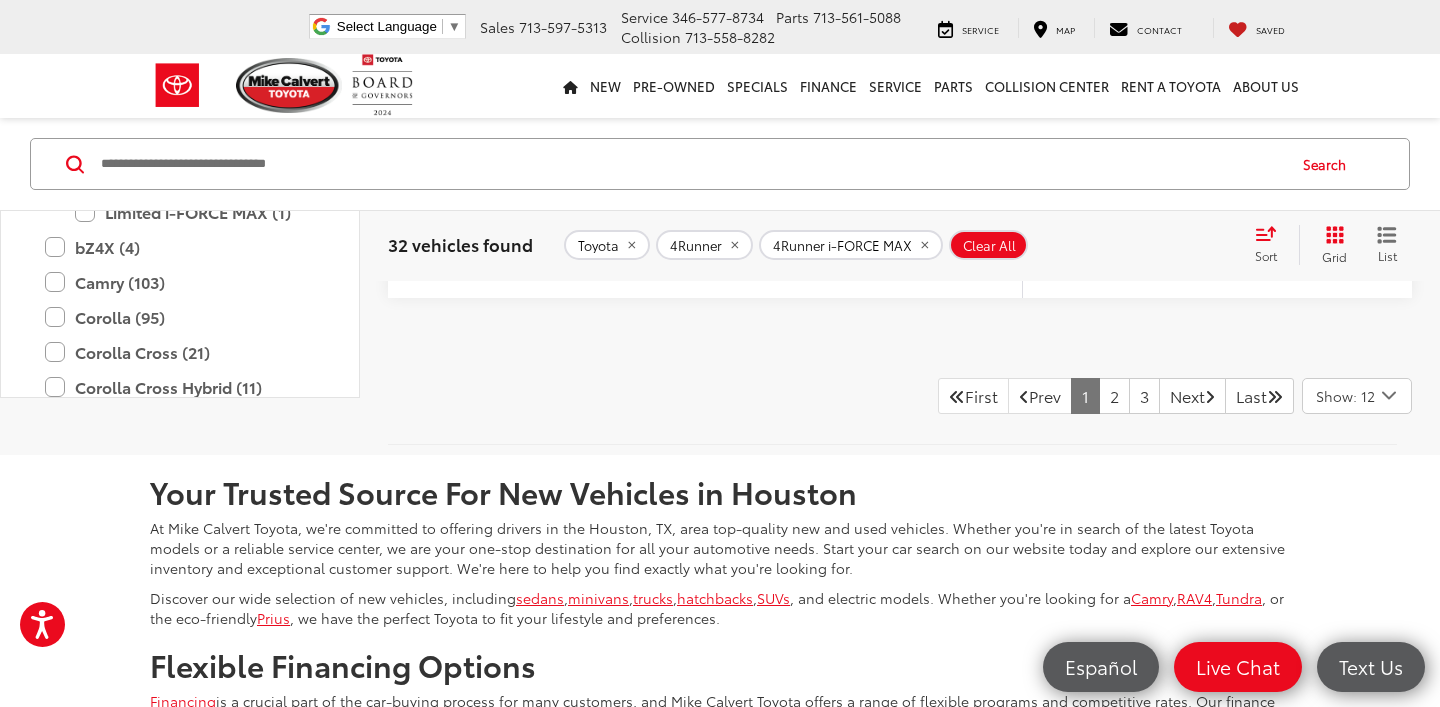 scroll, scrollTop: 9617, scrollLeft: 0, axis: vertical 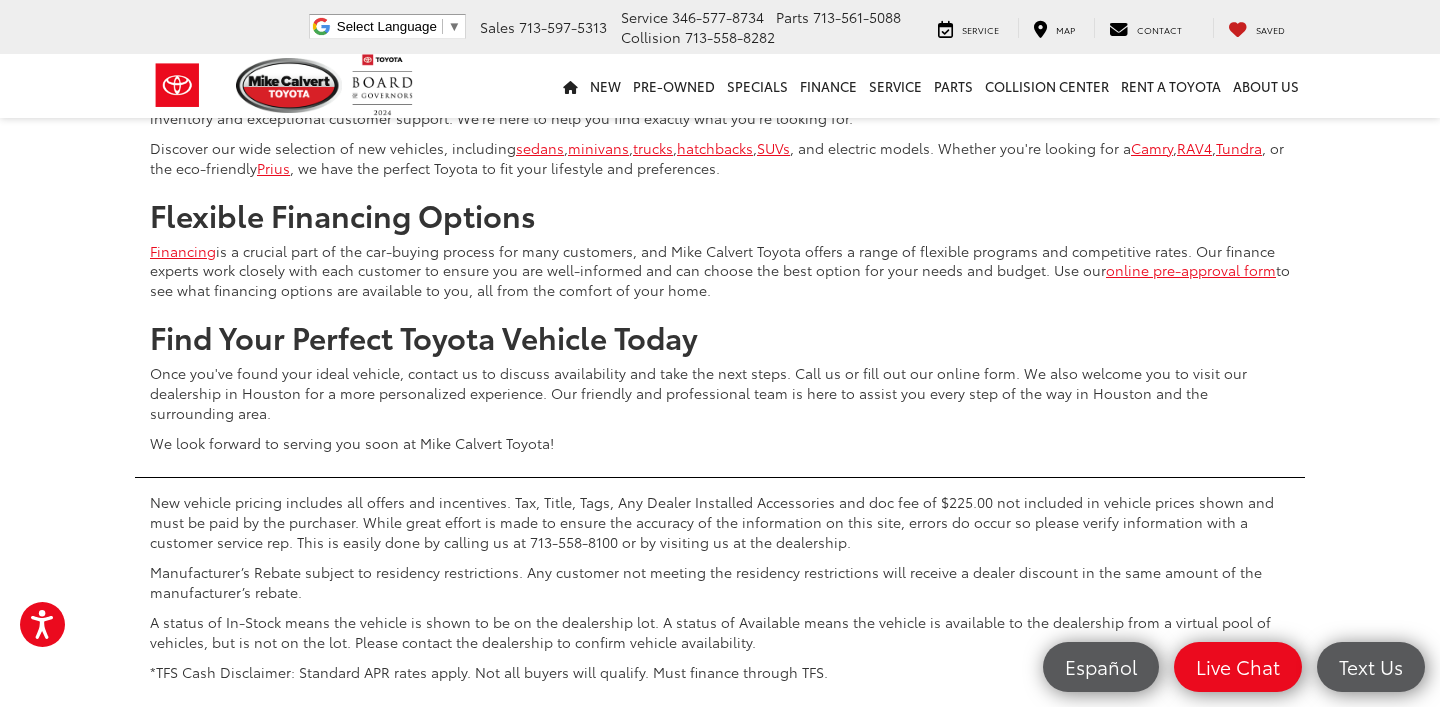 click on "2" at bounding box center (1114, -54) 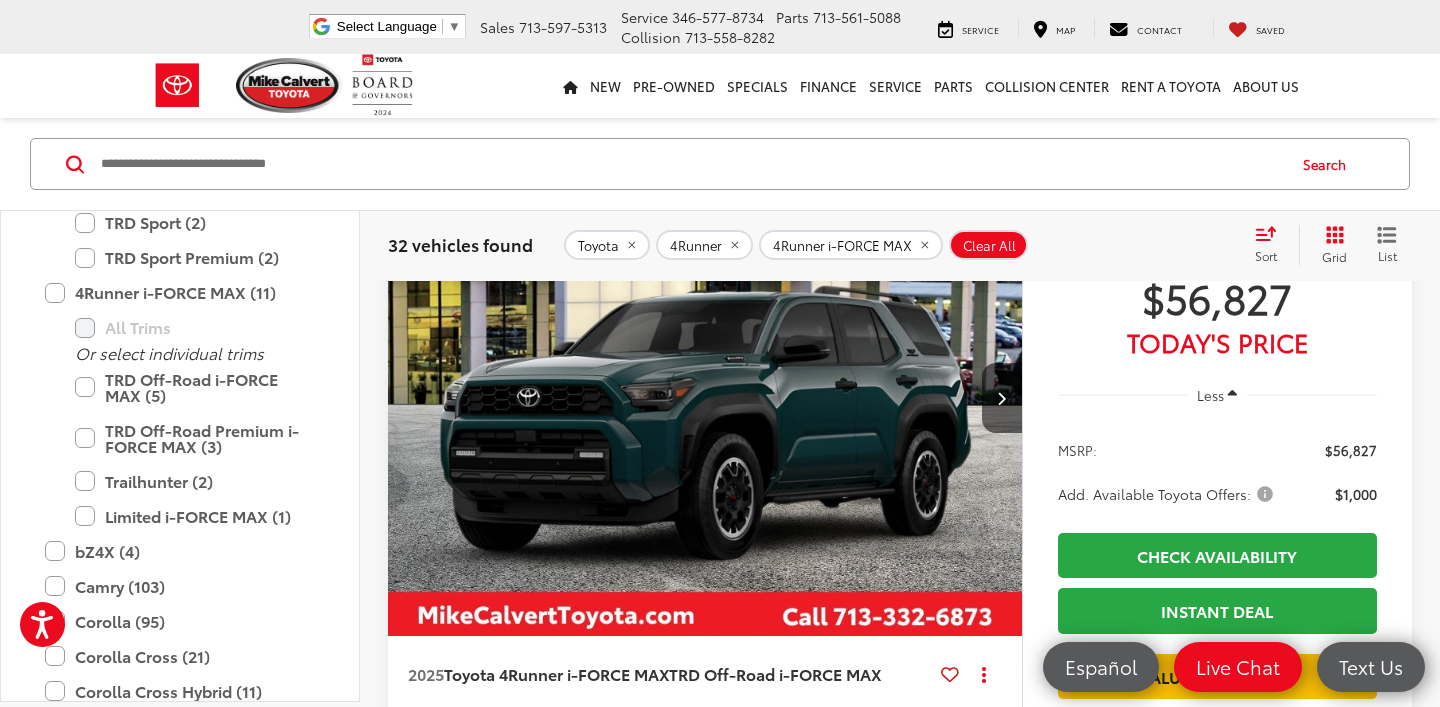 scroll, scrollTop: 361, scrollLeft: 0, axis: vertical 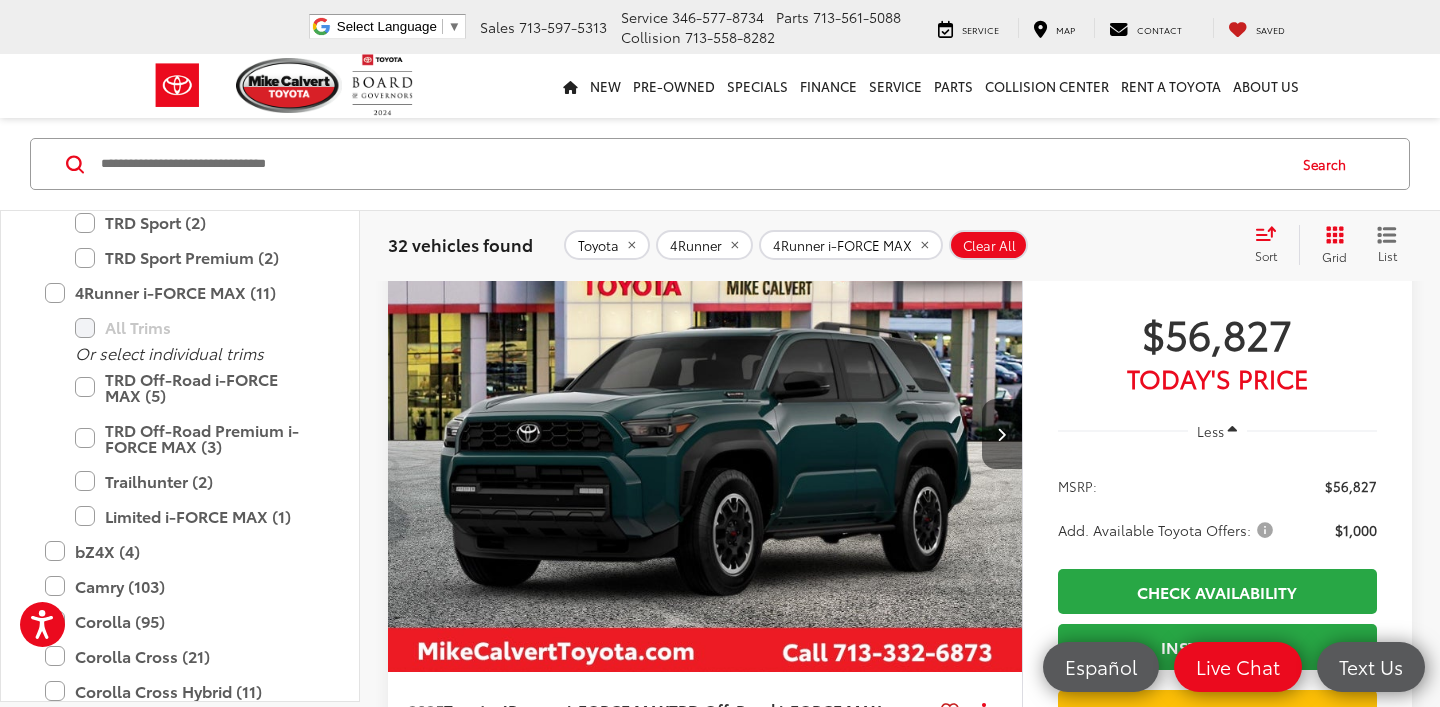 click at bounding box center [1002, 434] 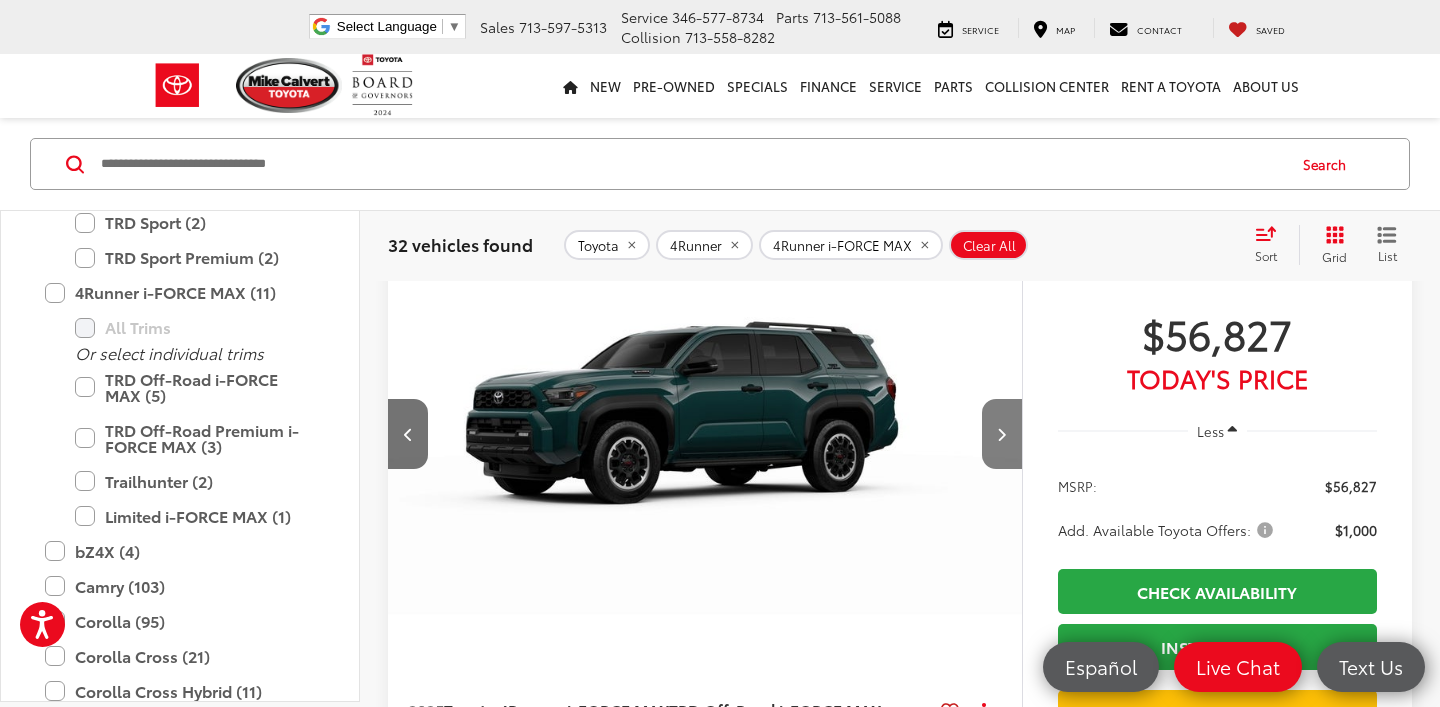 click at bounding box center [1002, 434] 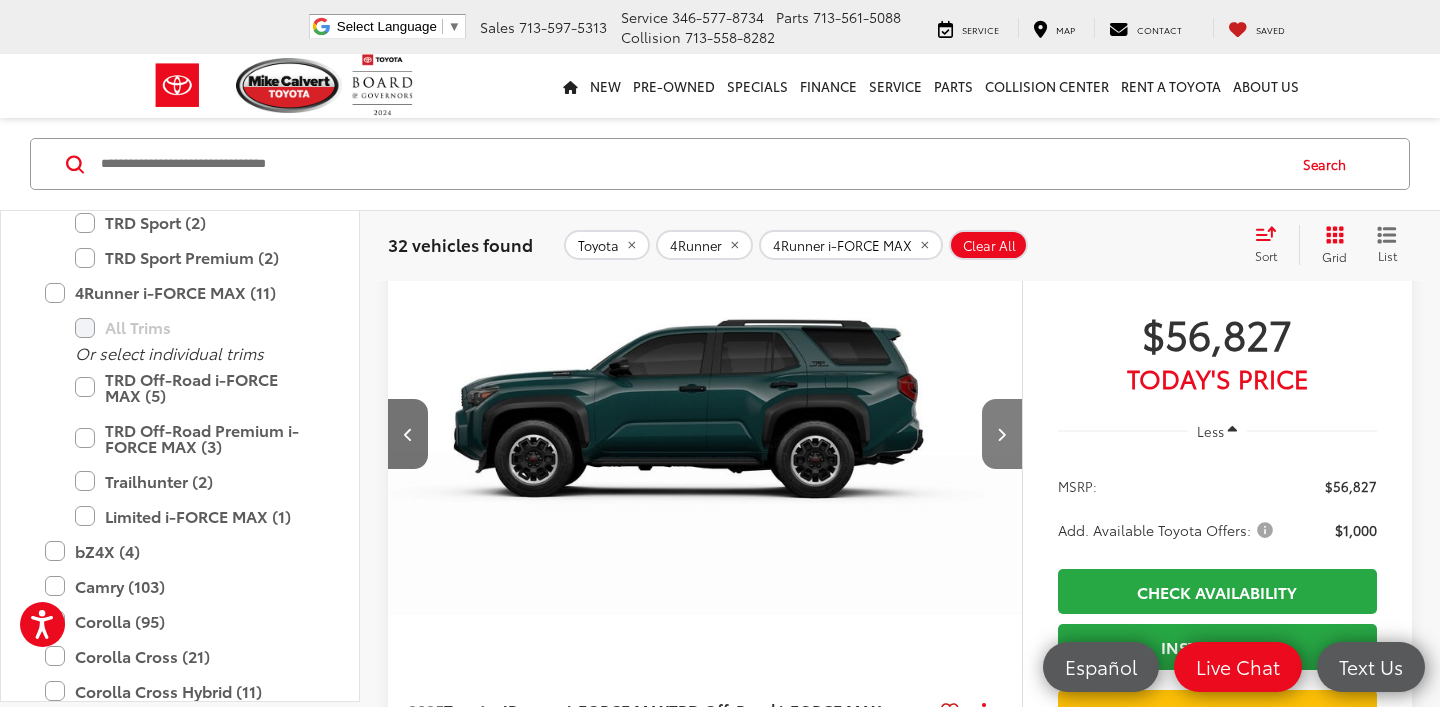 click at bounding box center (1002, 434) 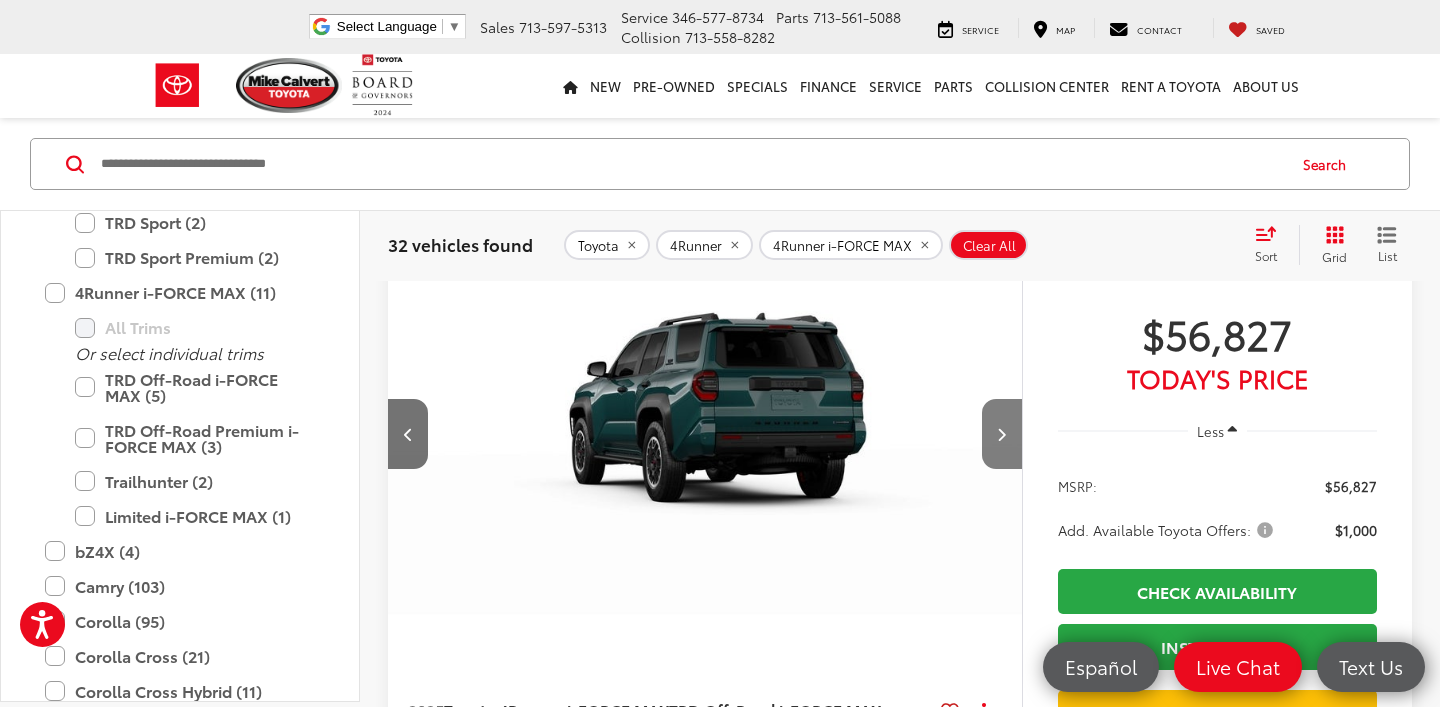click at bounding box center [1002, 434] 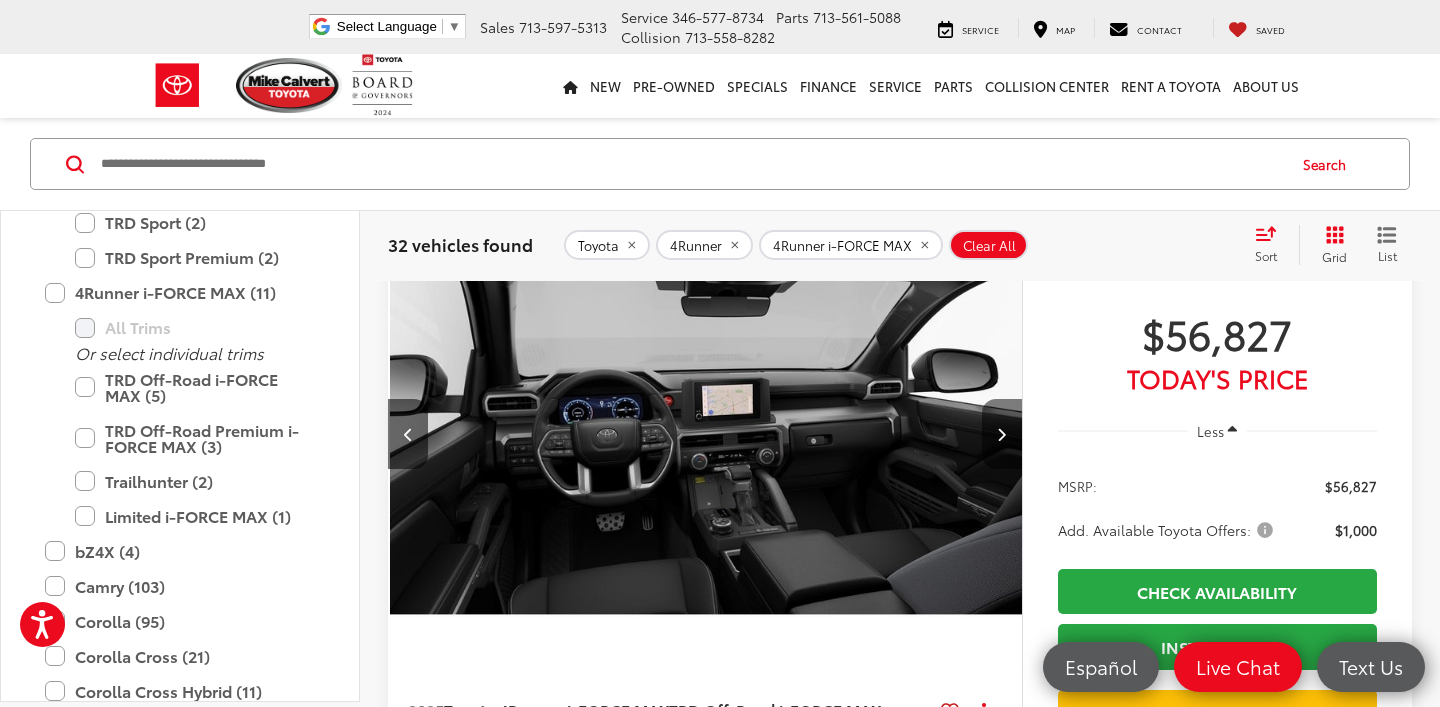 scroll, scrollTop: 0, scrollLeft: 2548, axis: horizontal 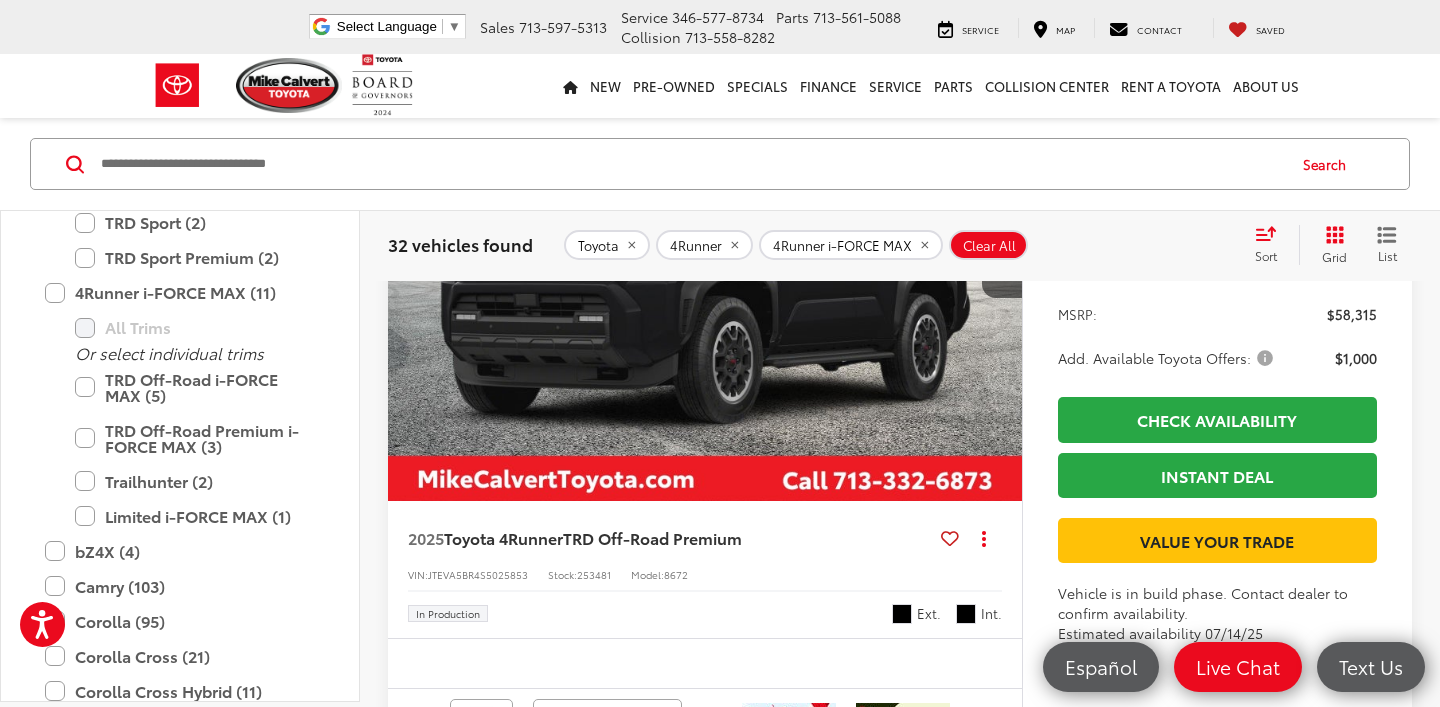 click at bounding box center [705, 263] 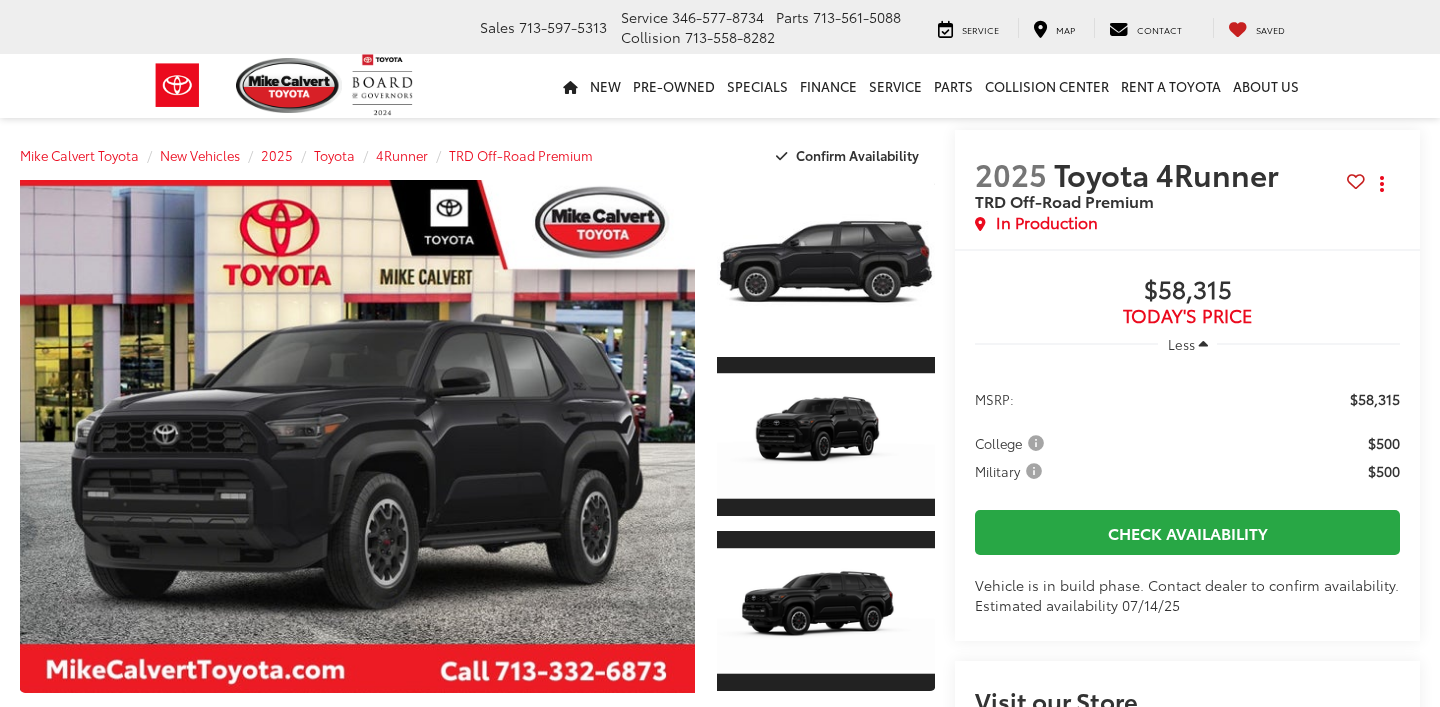 scroll, scrollTop: 0, scrollLeft: 0, axis: both 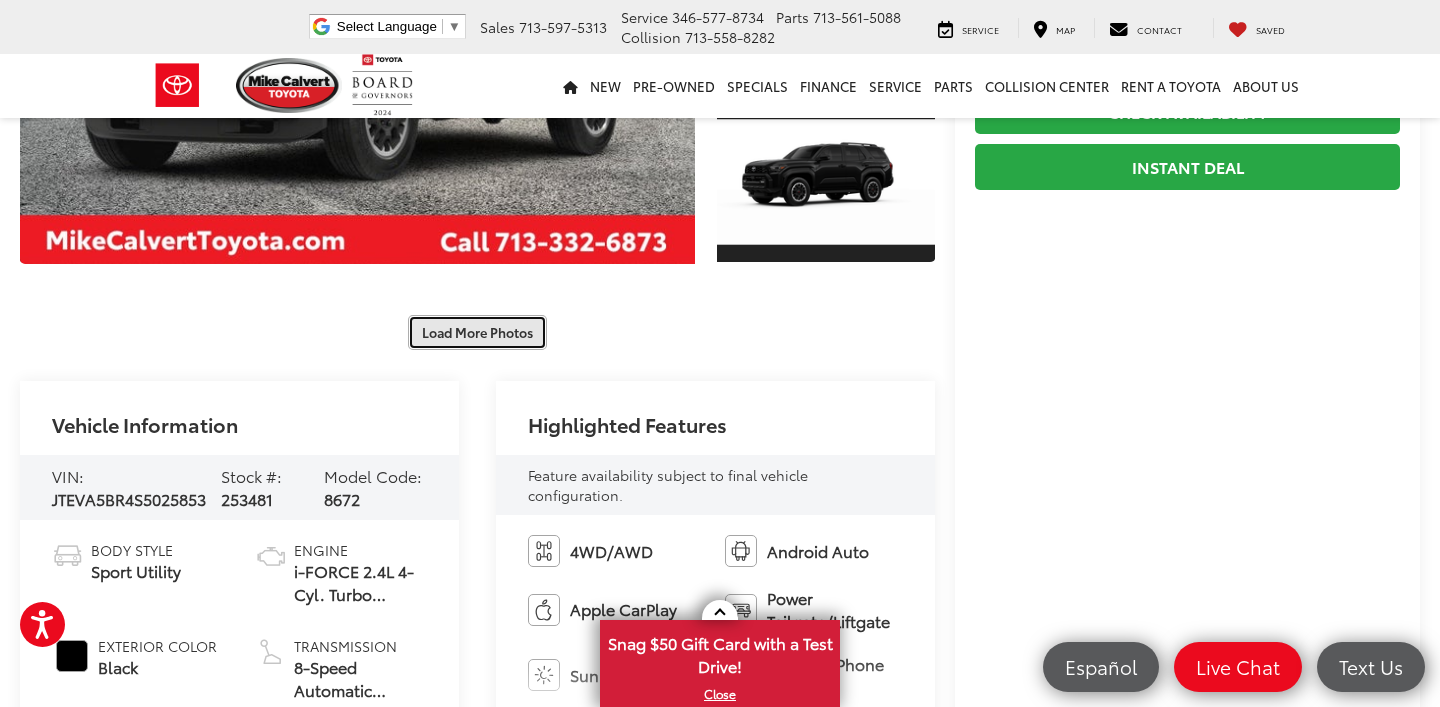 click on "Load More Photos" at bounding box center (477, 332) 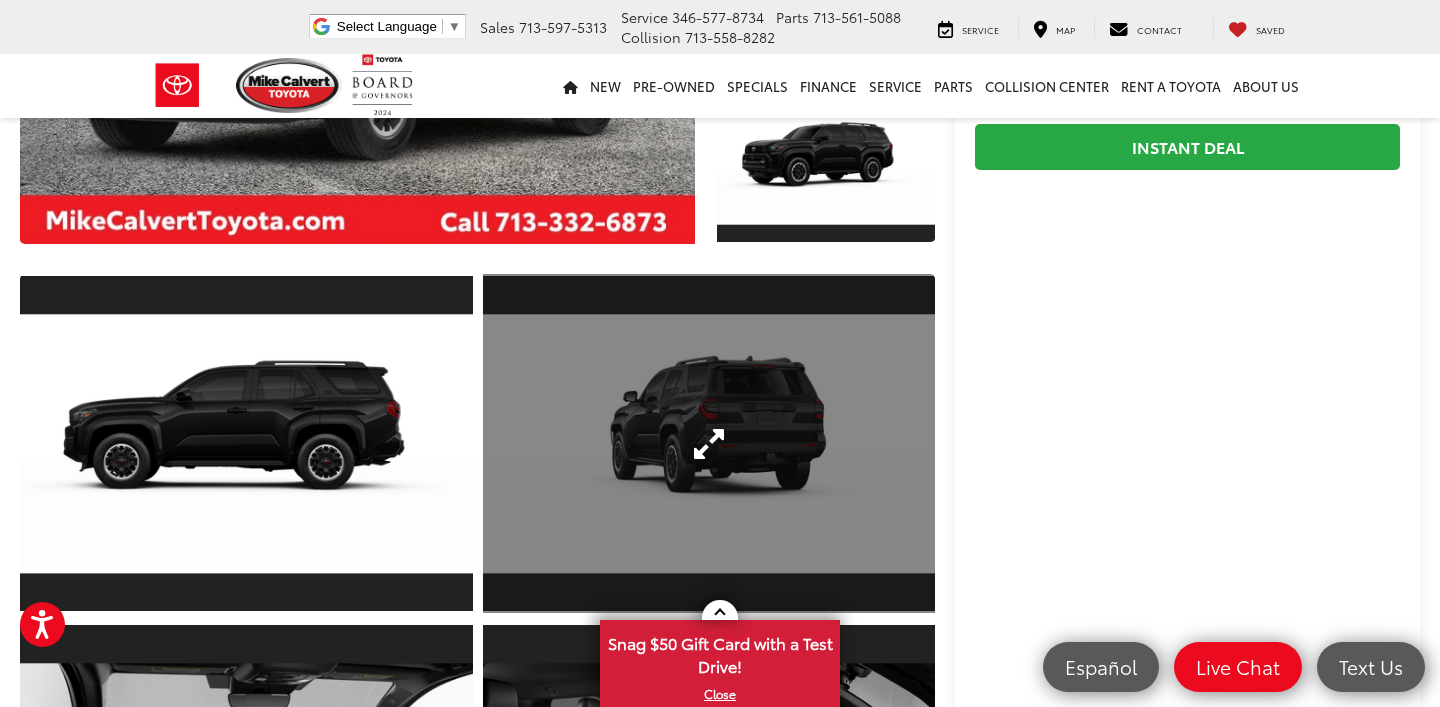 scroll, scrollTop: 0, scrollLeft: 0, axis: both 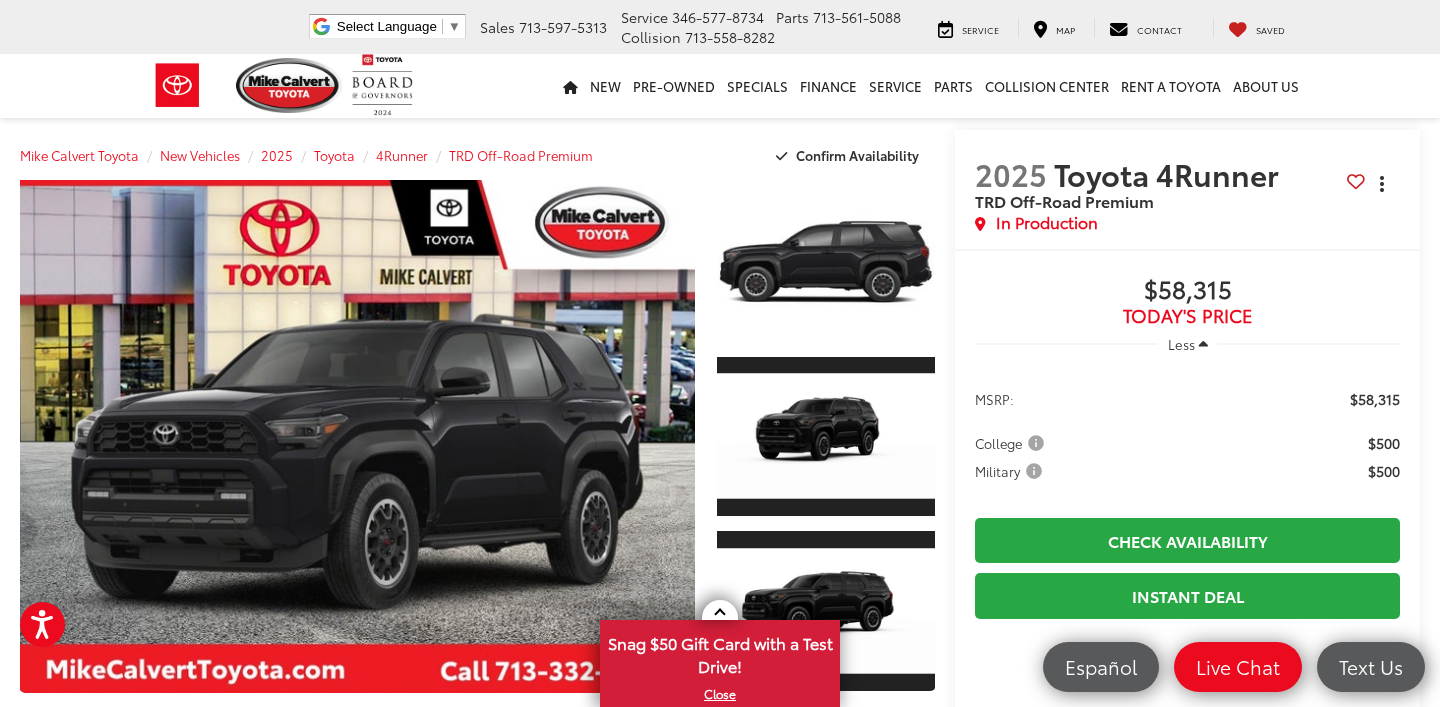 click at bounding box center (1382, 183) 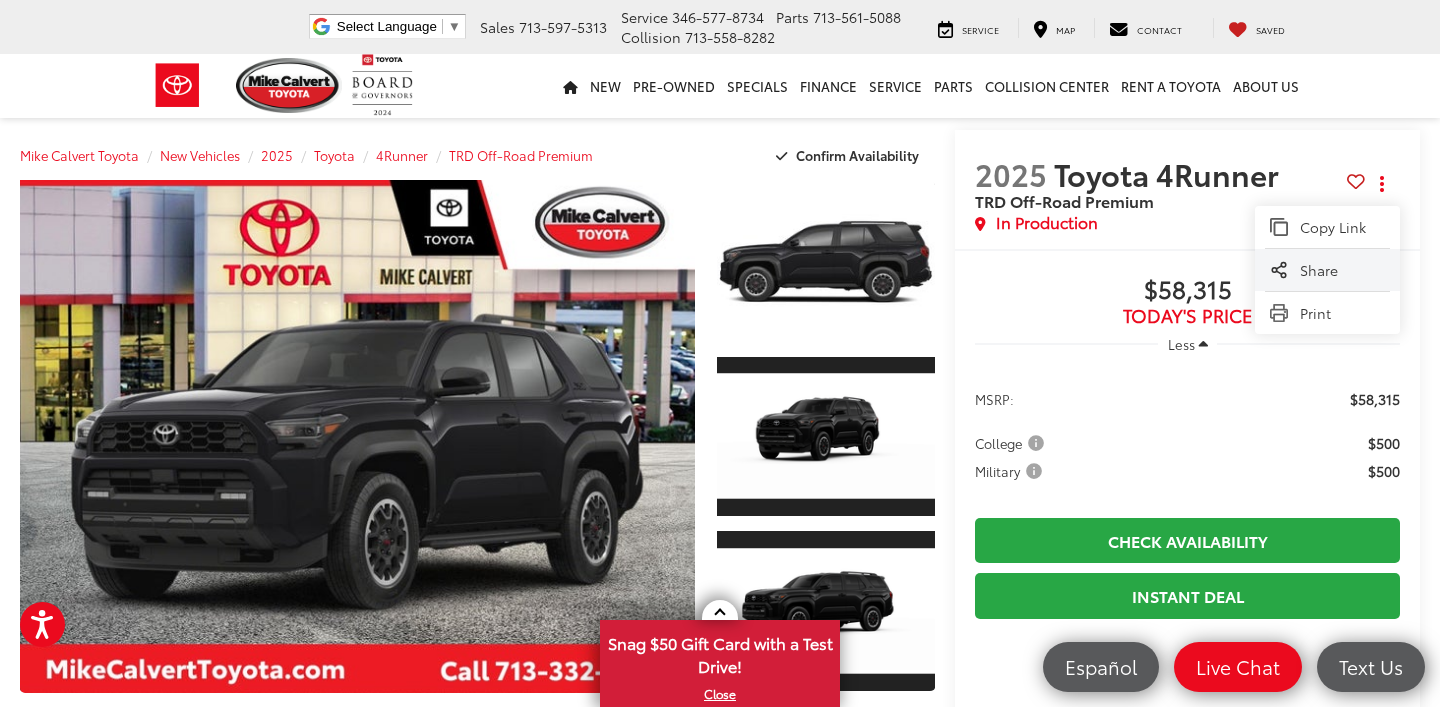 click on "Share" at bounding box center (1342, 270) 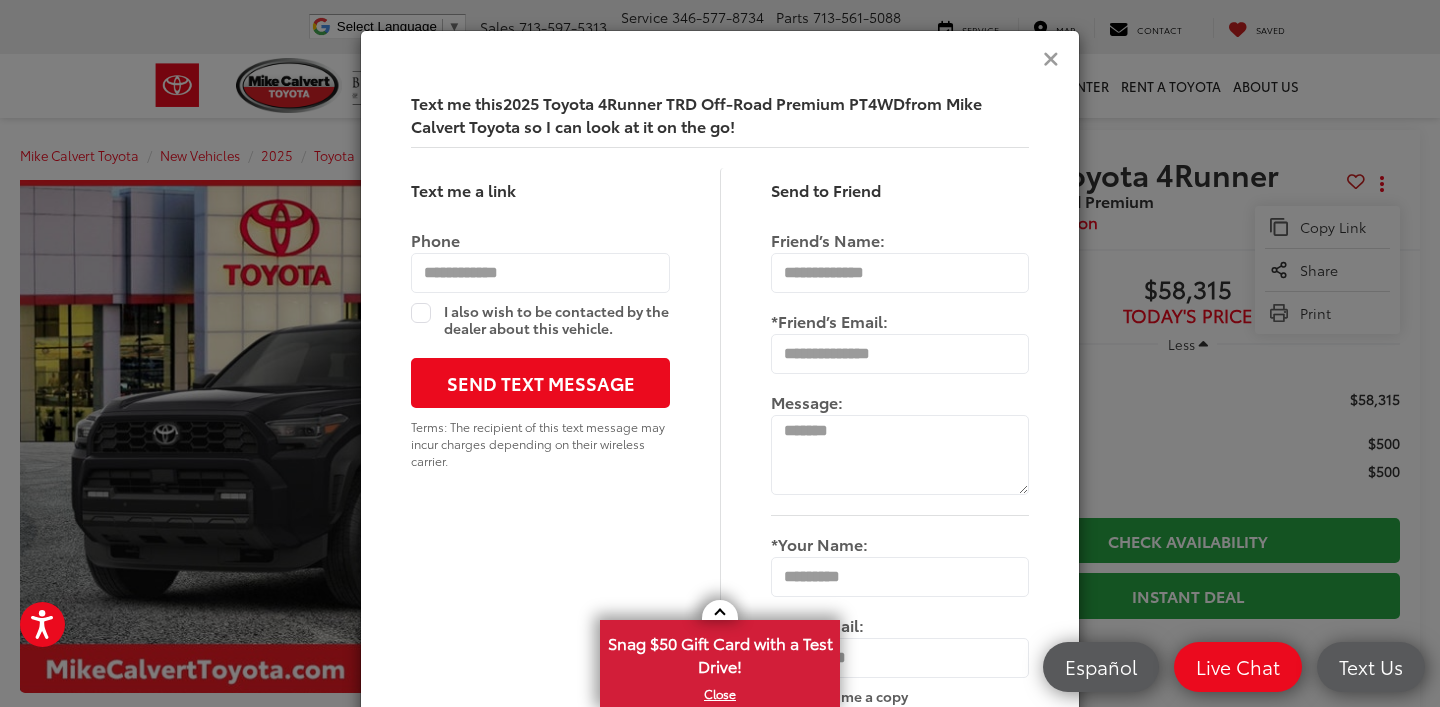 click at bounding box center [1051, 59] 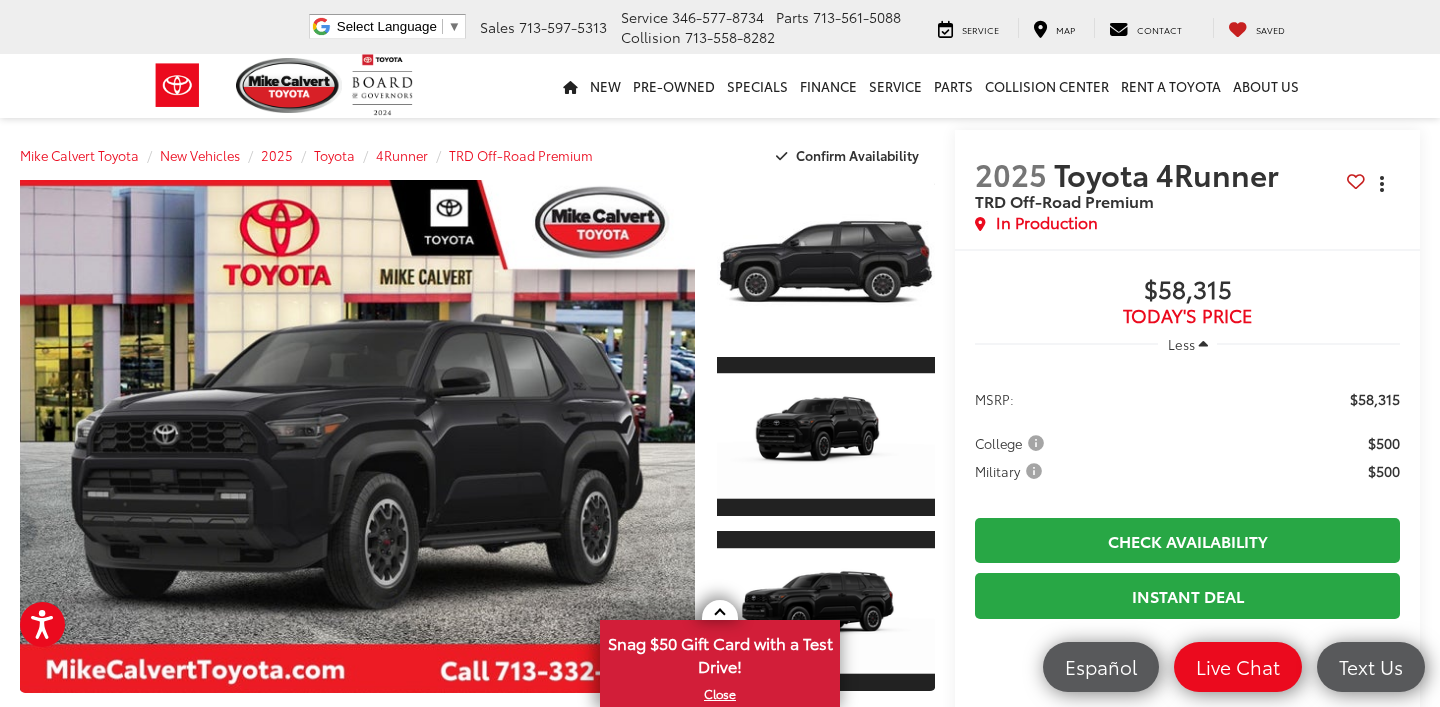 click at bounding box center (1382, 183) 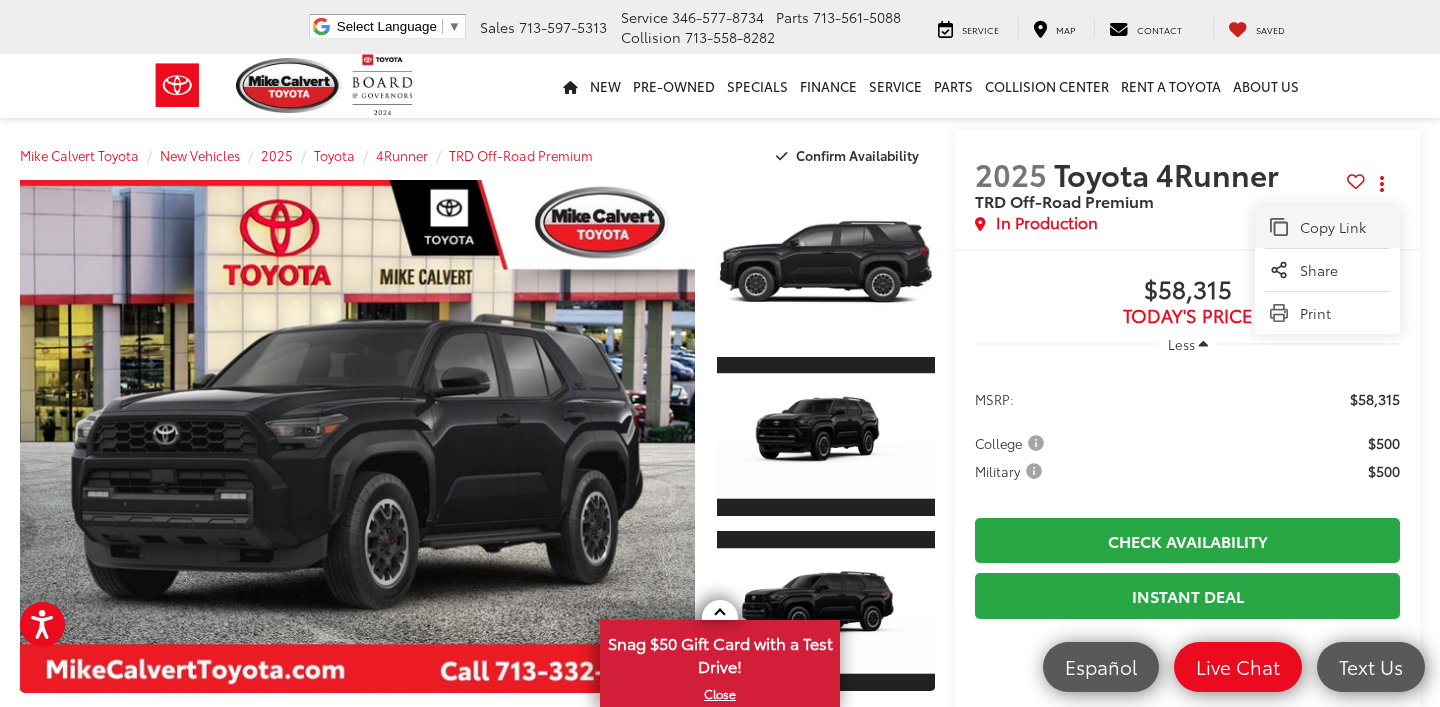 click on "Copy Link" at bounding box center (1342, 227) 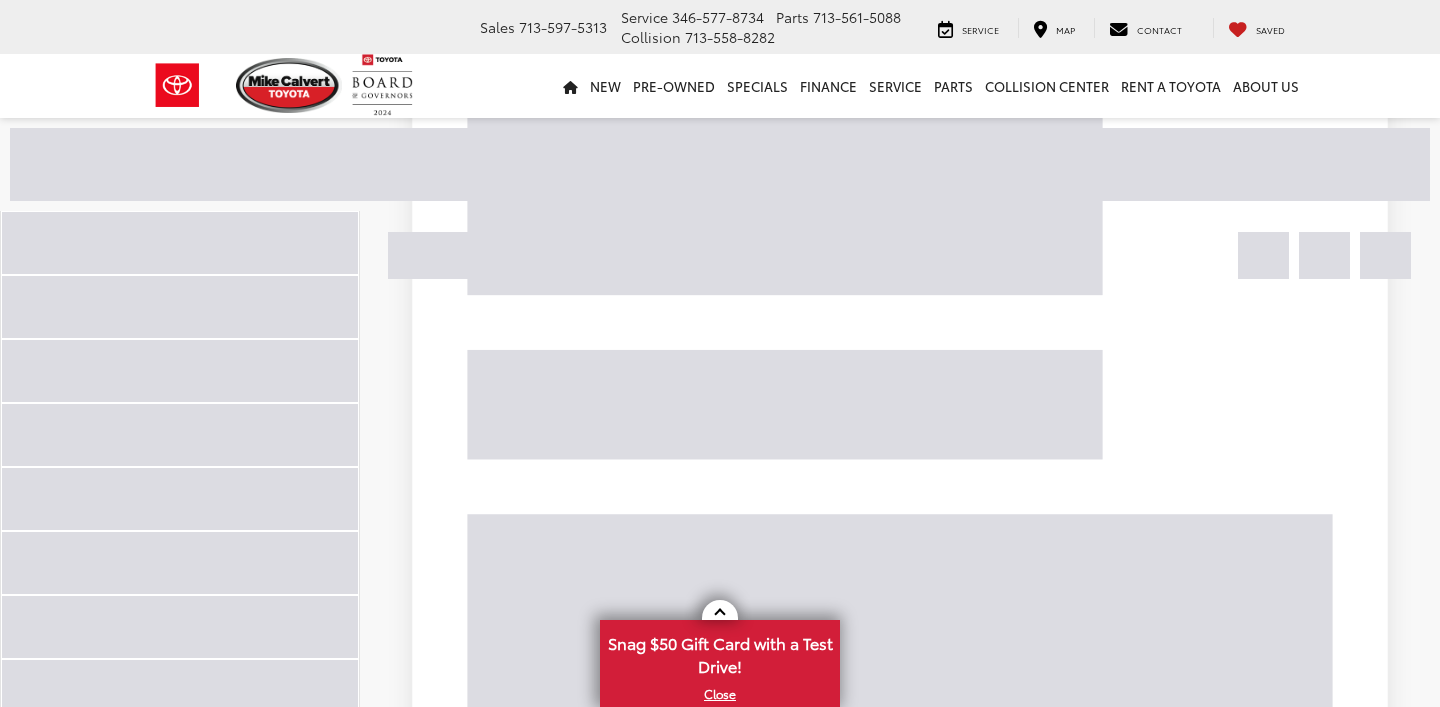 scroll, scrollTop: 3650, scrollLeft: 0, axis: vertical 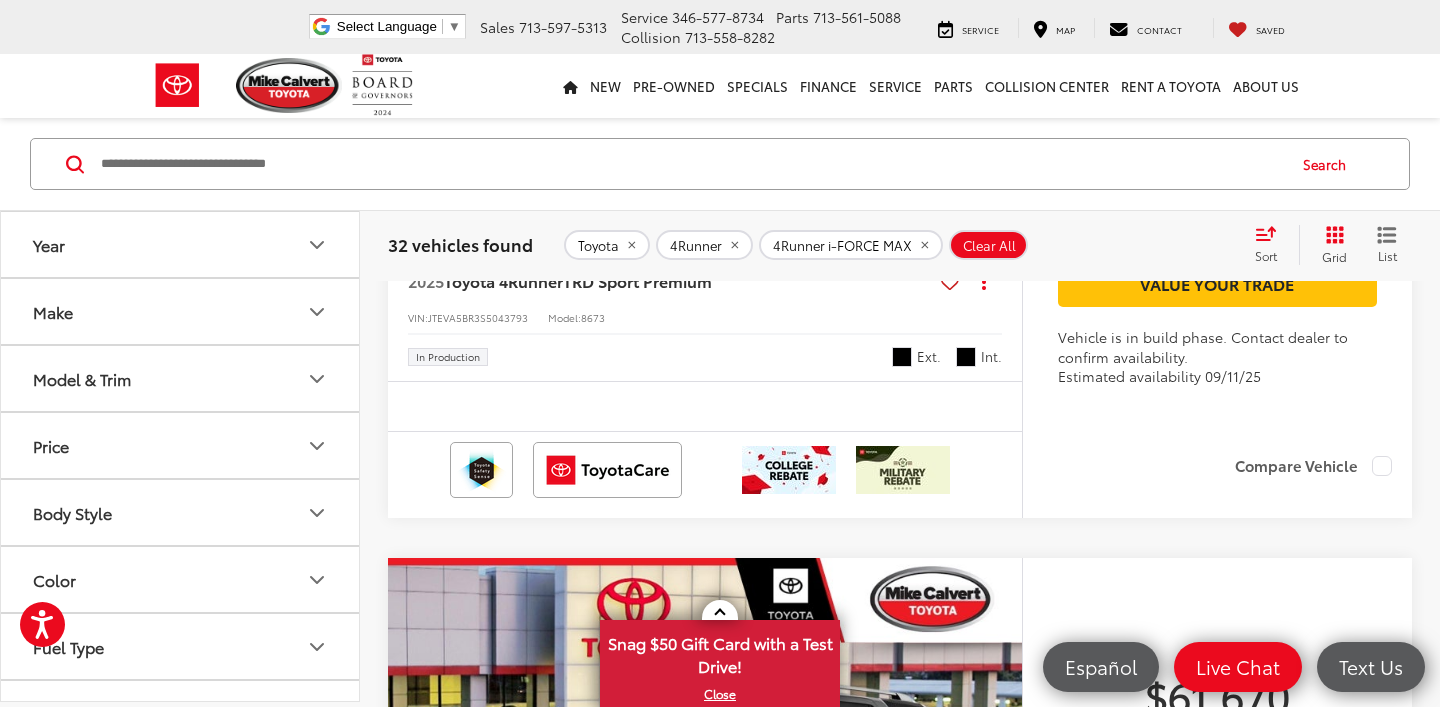 click at bounding box center [705, 7] 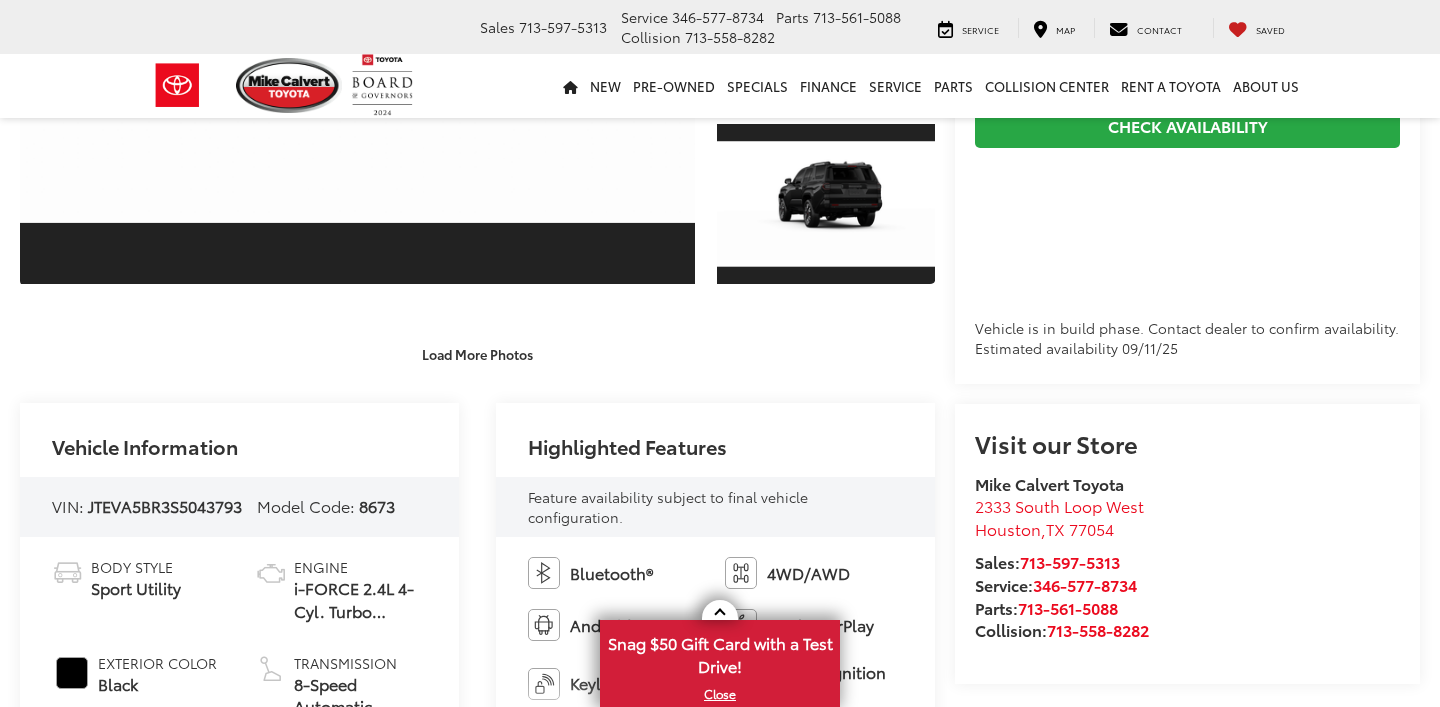 scroll, scrollTop: 418, scrollLeft: 0, axis: vertical 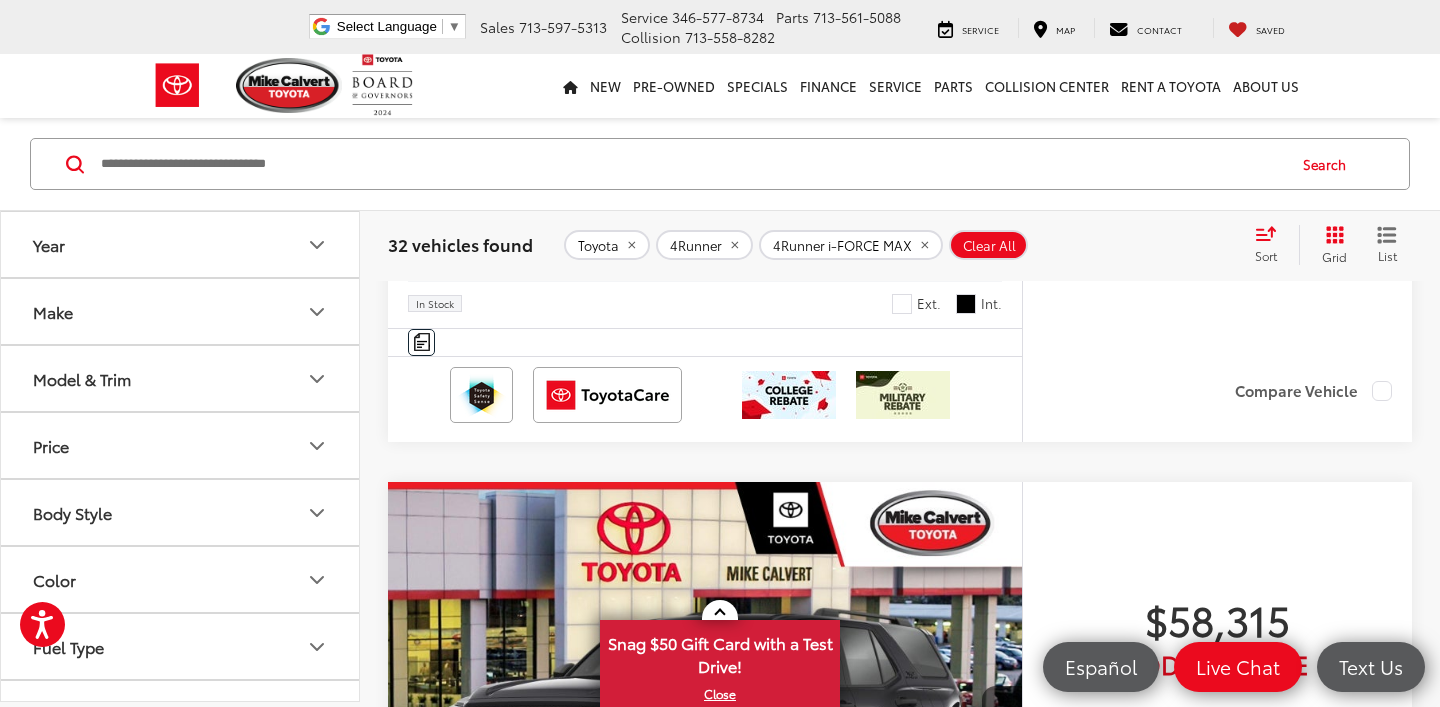 click at bounding box center (705, -47) 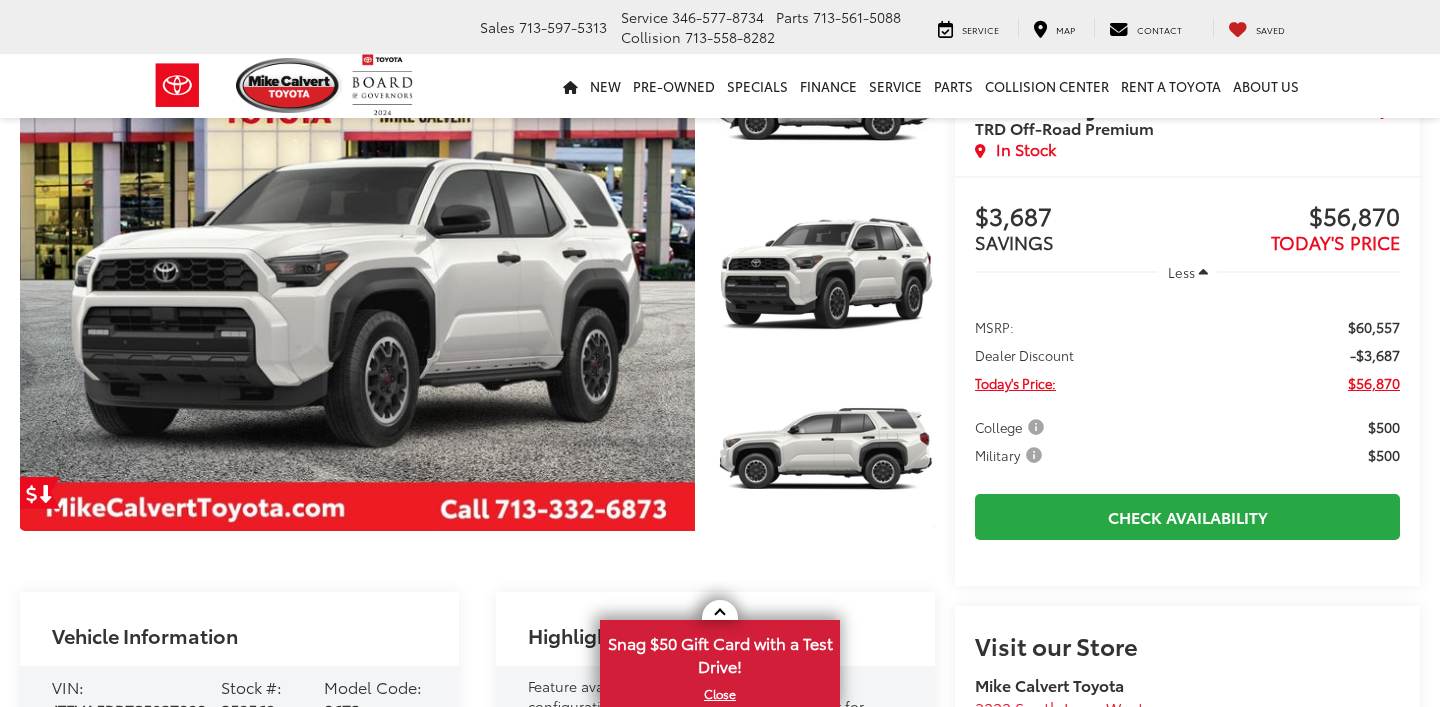scroll, scrollTop: 339, scrollLeft: 0, axis: vertical 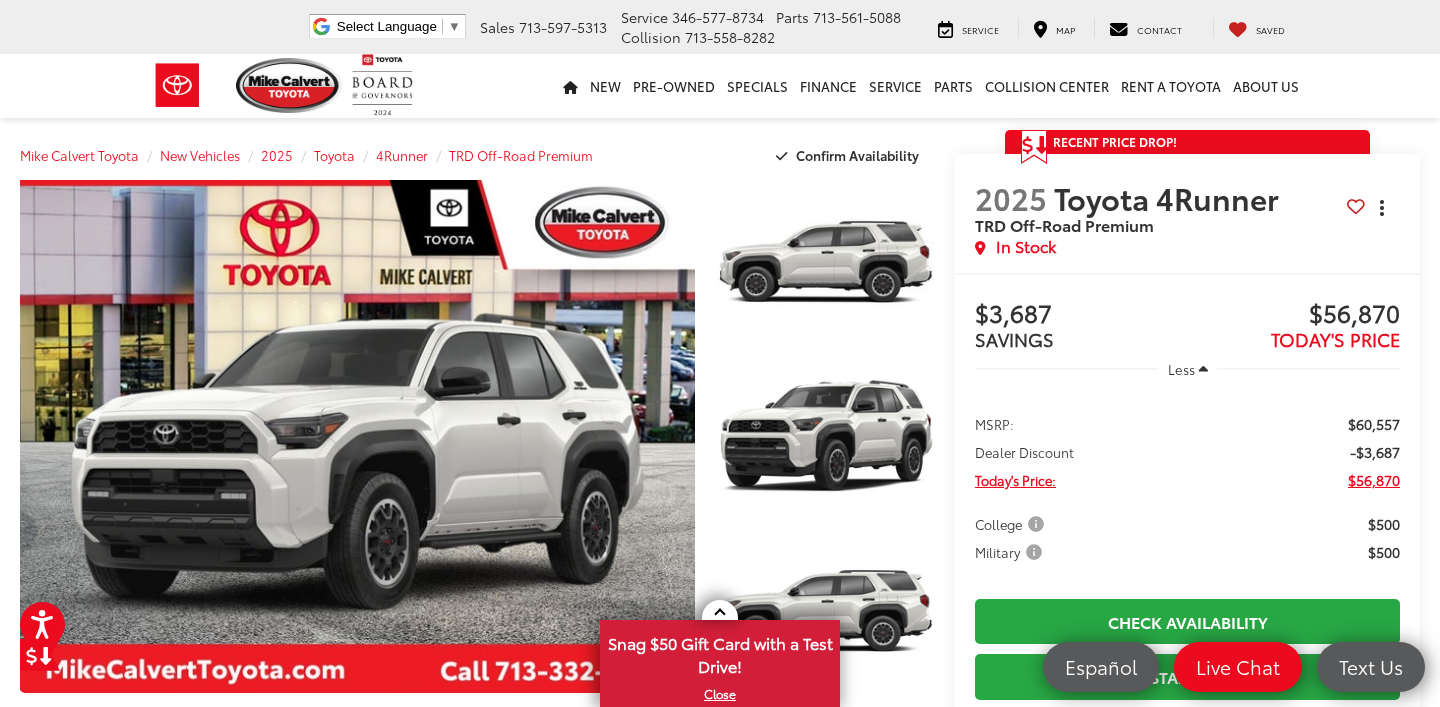 click at bounding box center (1382, 207) 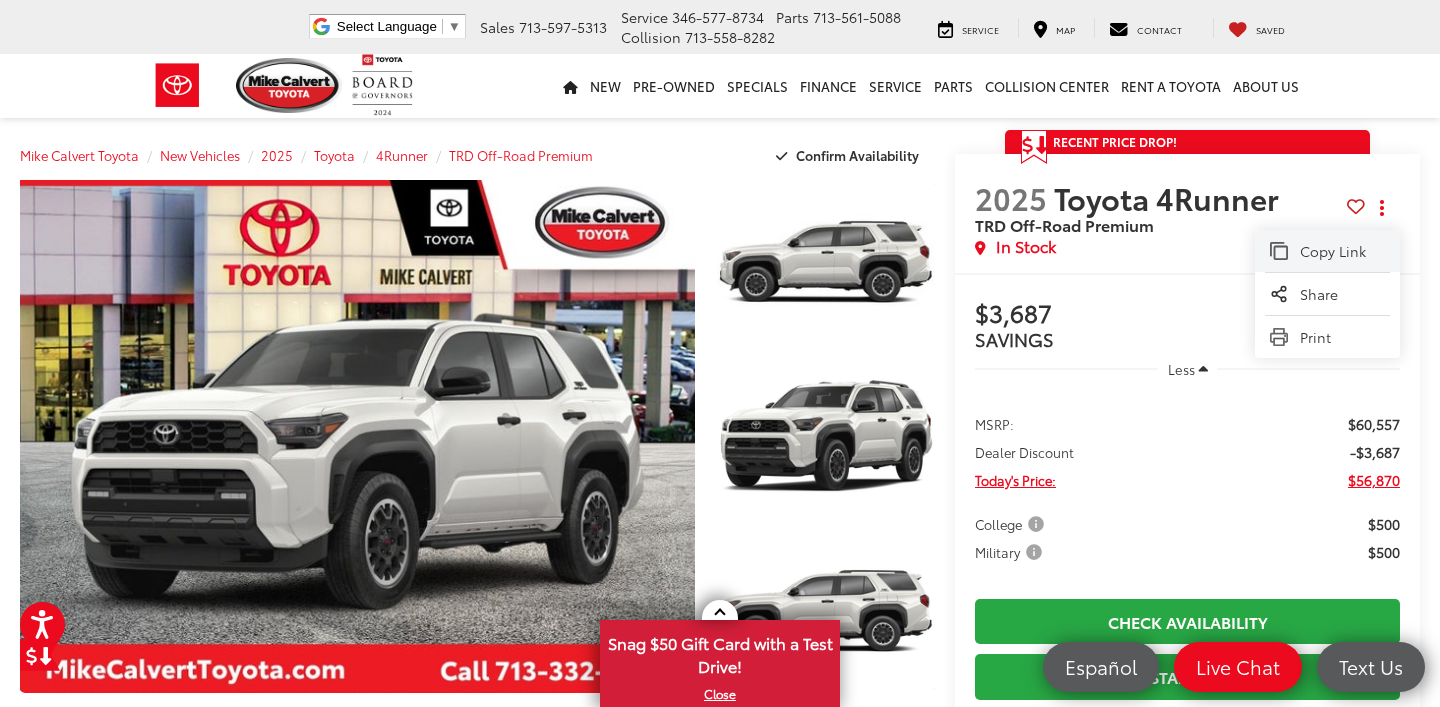click on "Copy Link" at bounding box center [1342, 251] 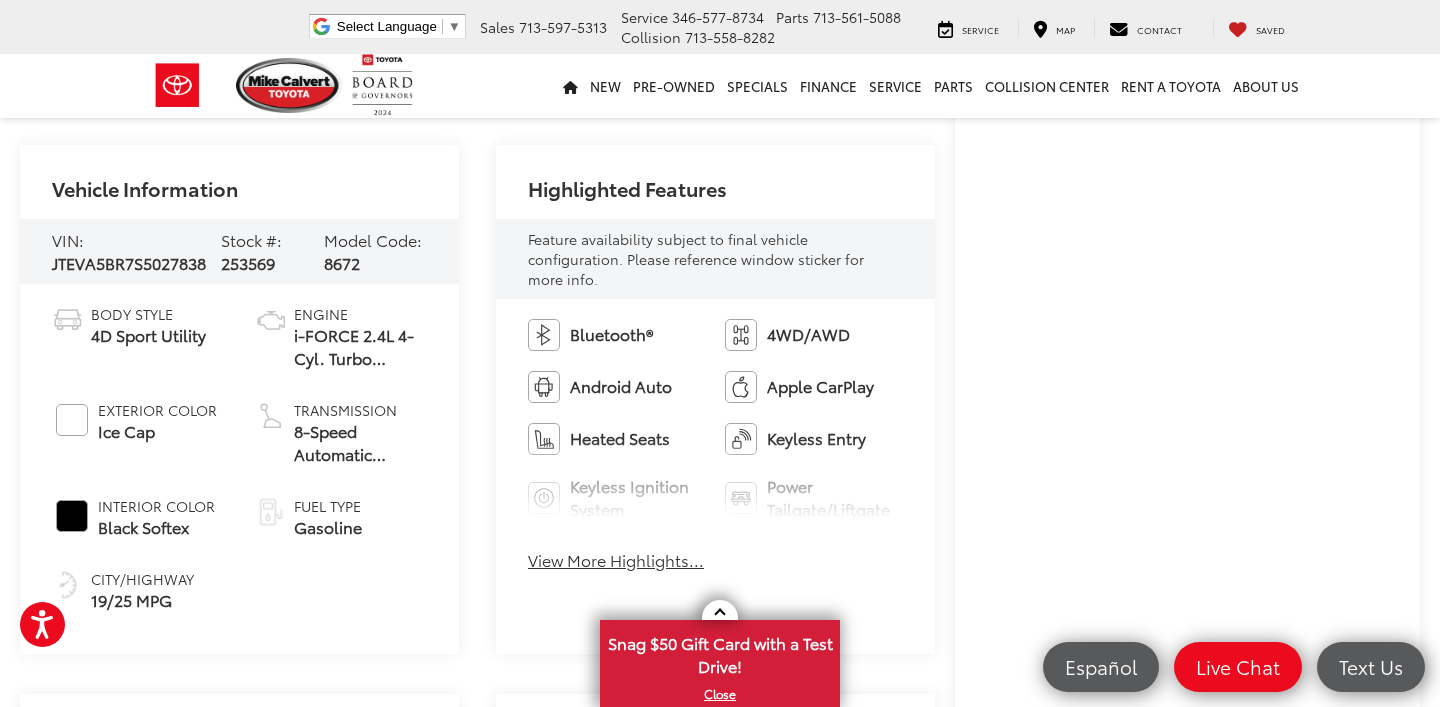 scroll, scrollTop: 611, scrollLeft: 0, axis: vertical 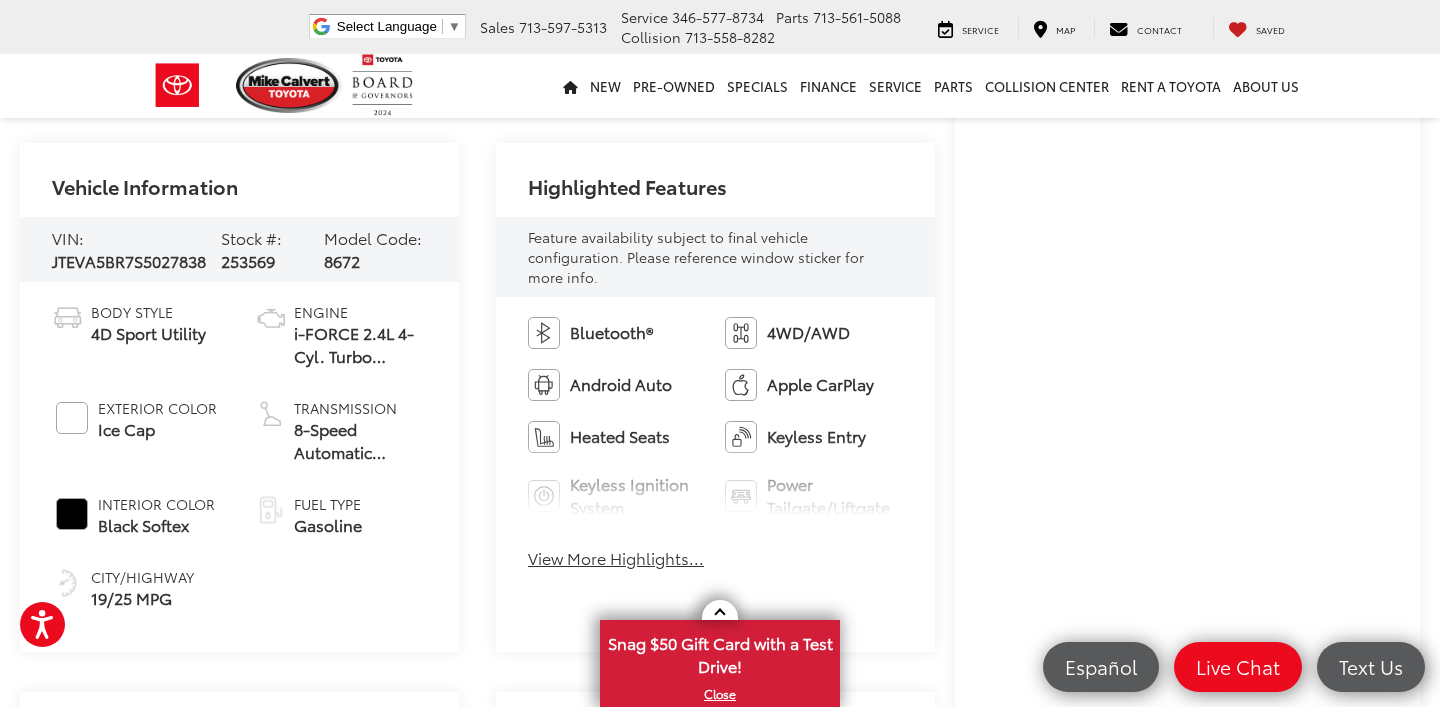 click on "View More Highlights..." at bounding box center [616, 558] 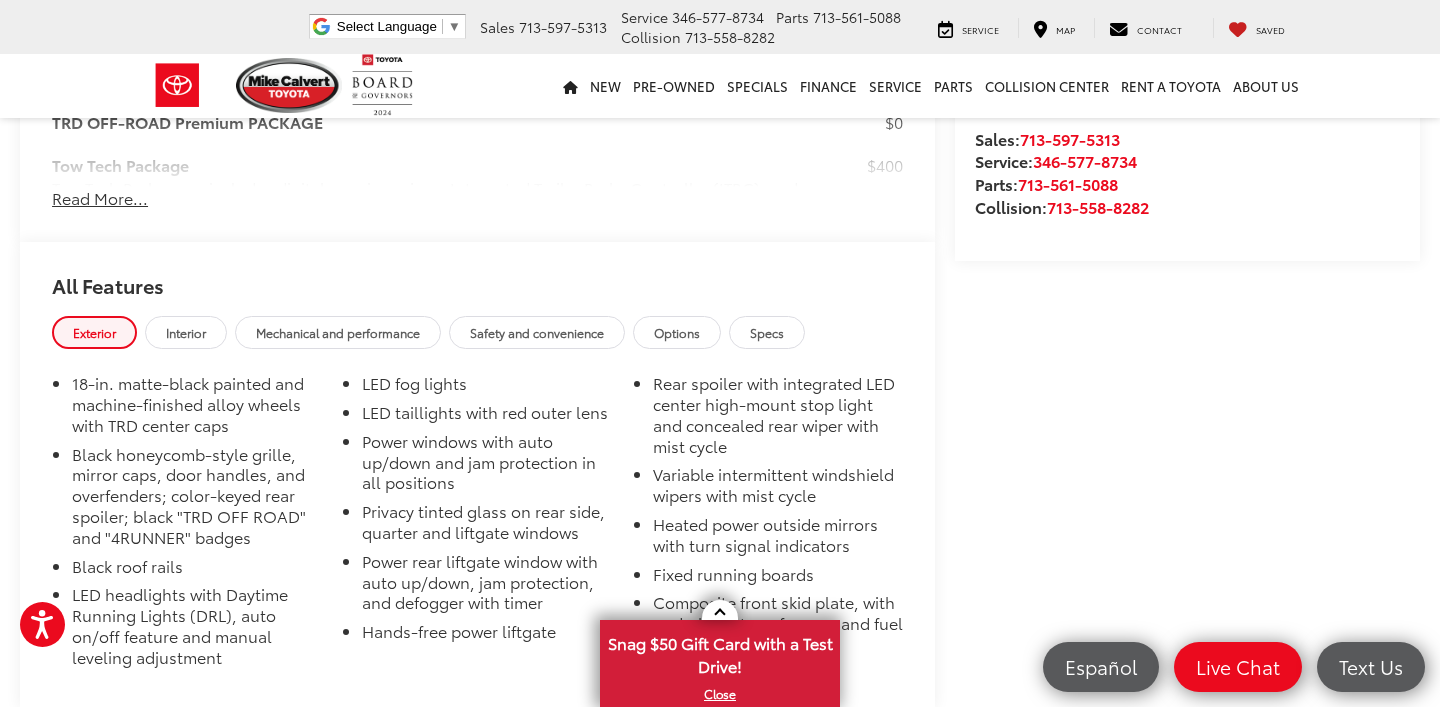 scroll, scrollTop: 2076, scrollLeft: 0, axis: vertical 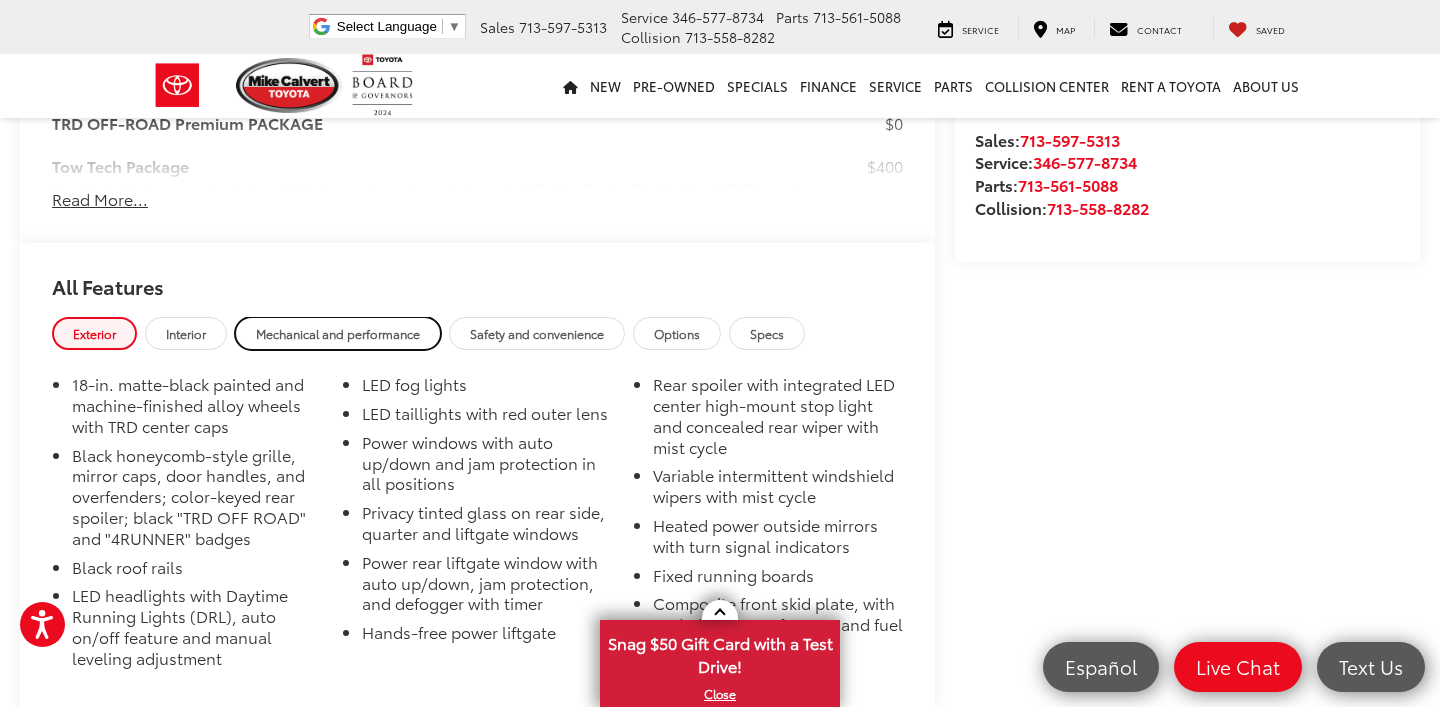 click on "Mechanical and performance" at bounding box center [338, 333] 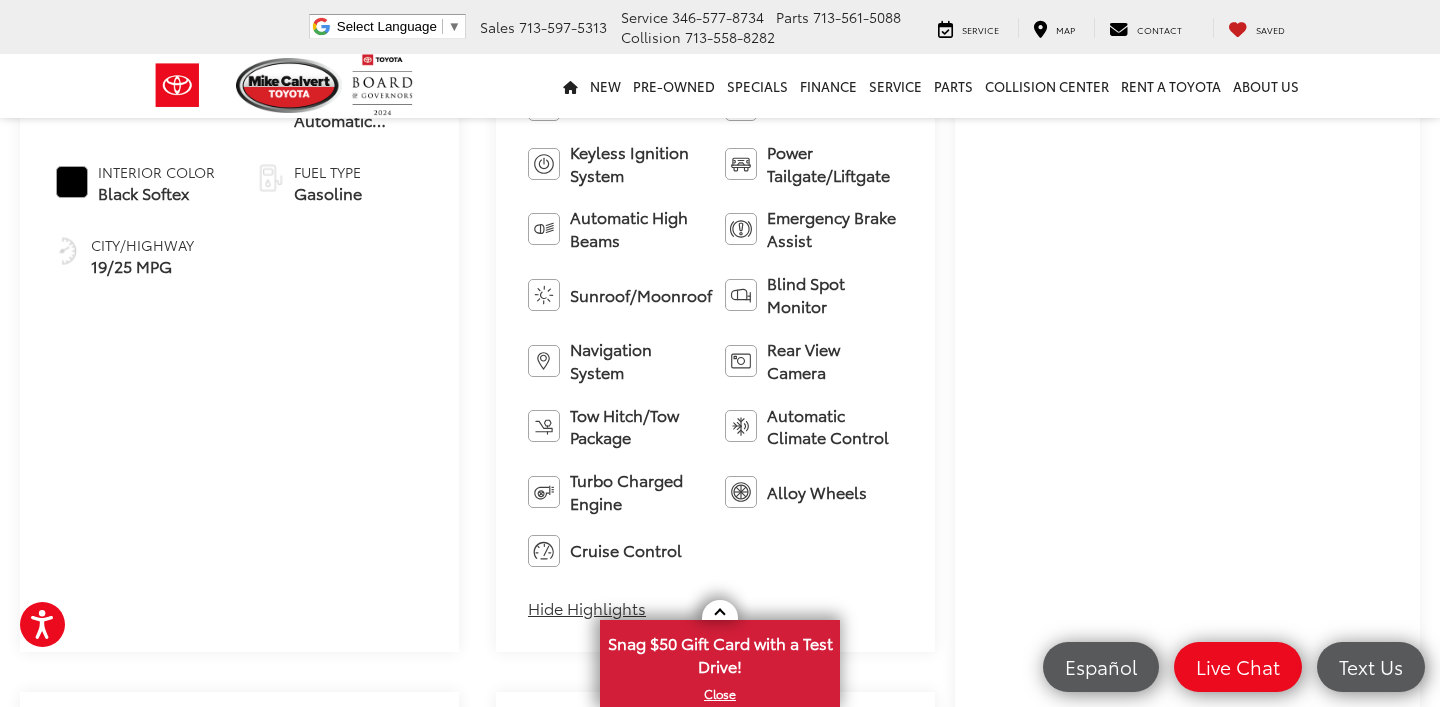 scroll, scrollTop: 674, scrollLeft: 0, axis: vertical 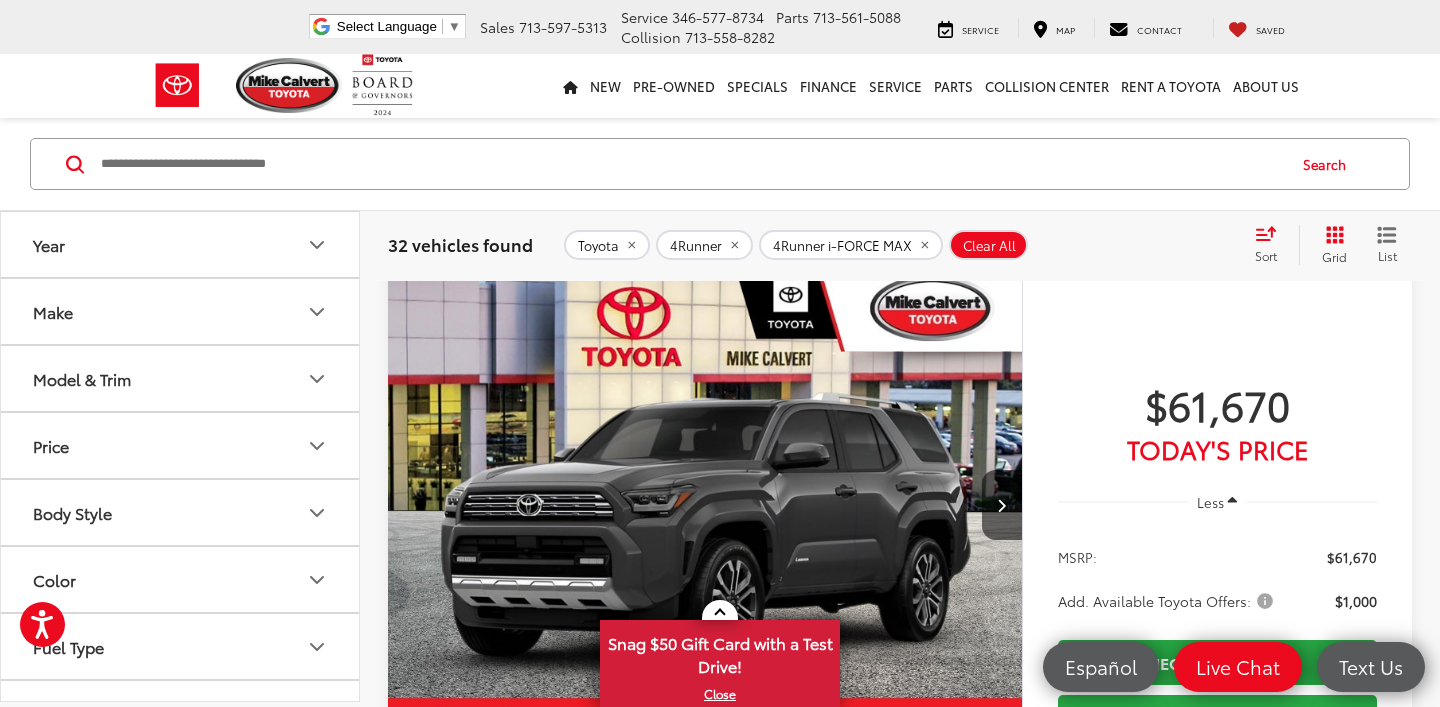 click at bounding box center (705, -284) 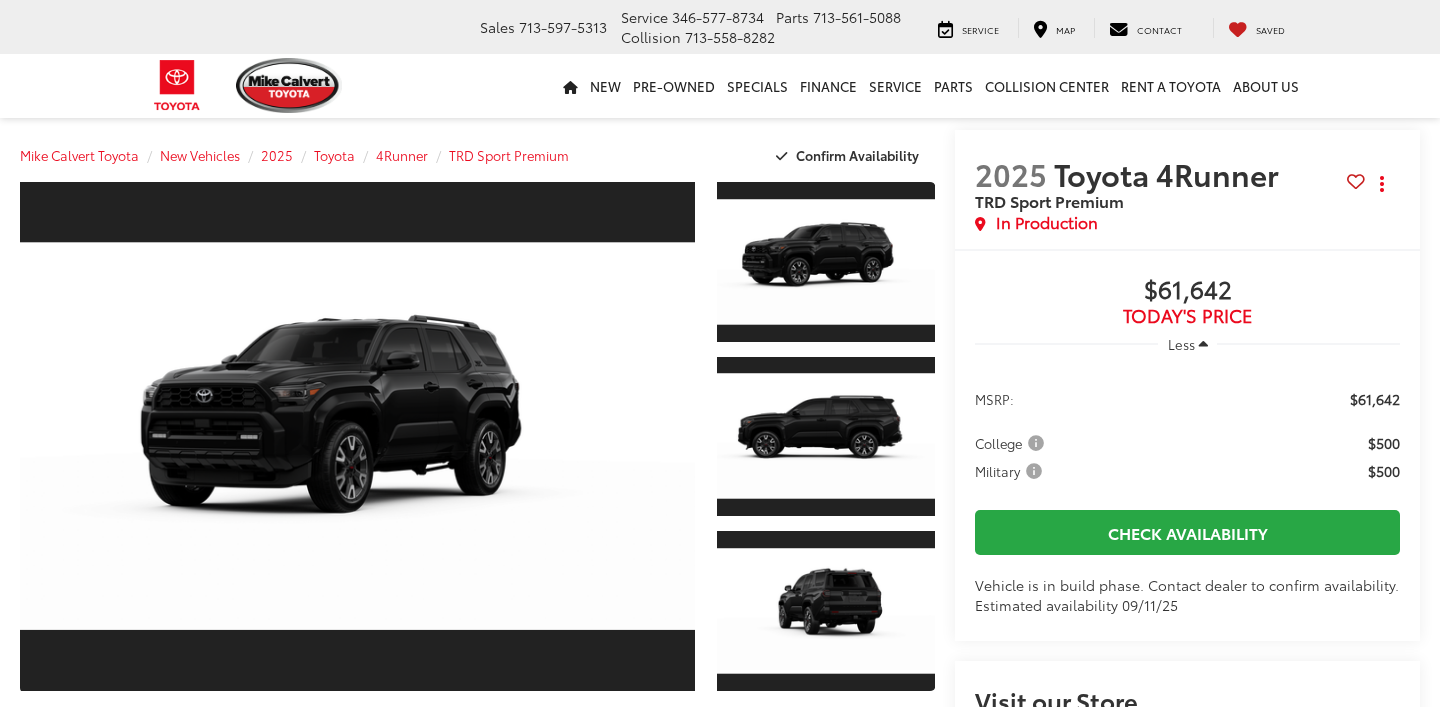 scroll, scrollTop: 0, scrollLeft: 0, axis: both 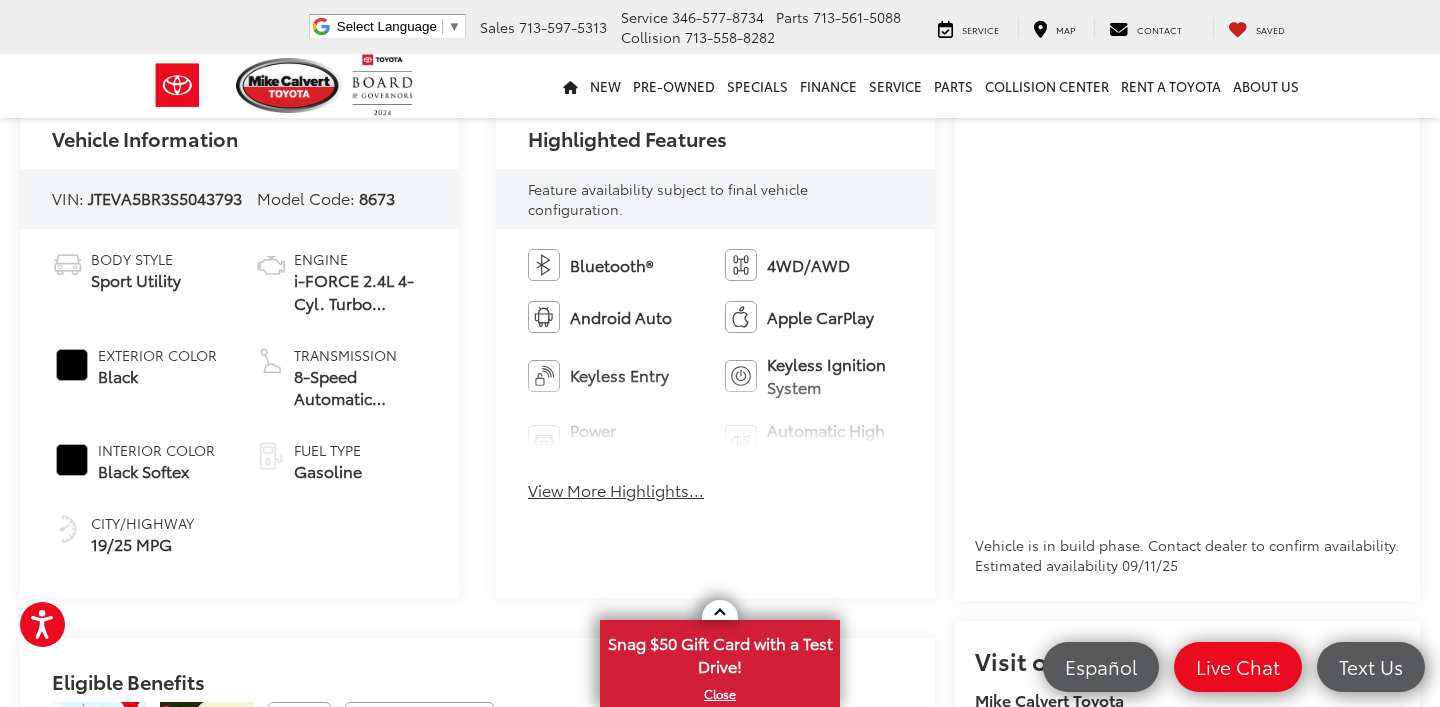 click on "View More Highlights..." at bounding box center (616, 490) 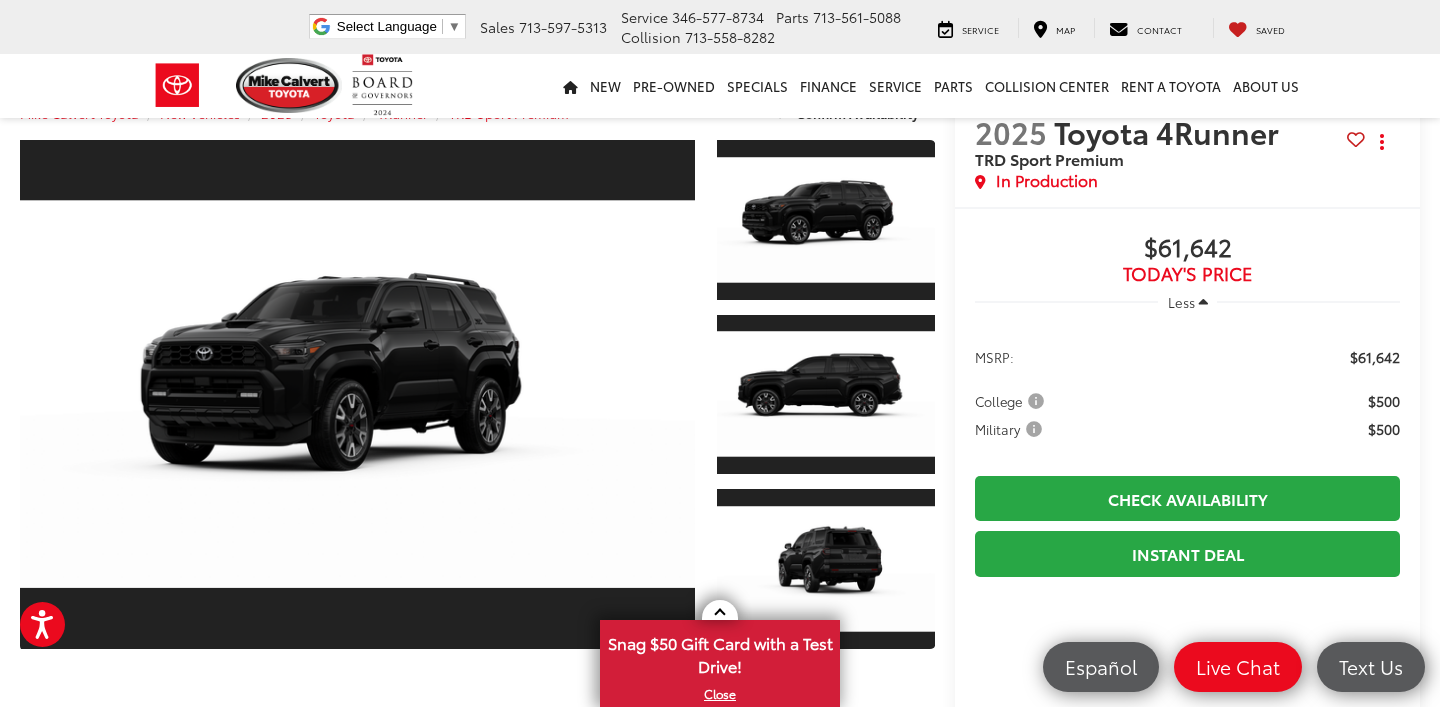 scroll, scrollTop: 0, scrollLeft: 0, axis: both 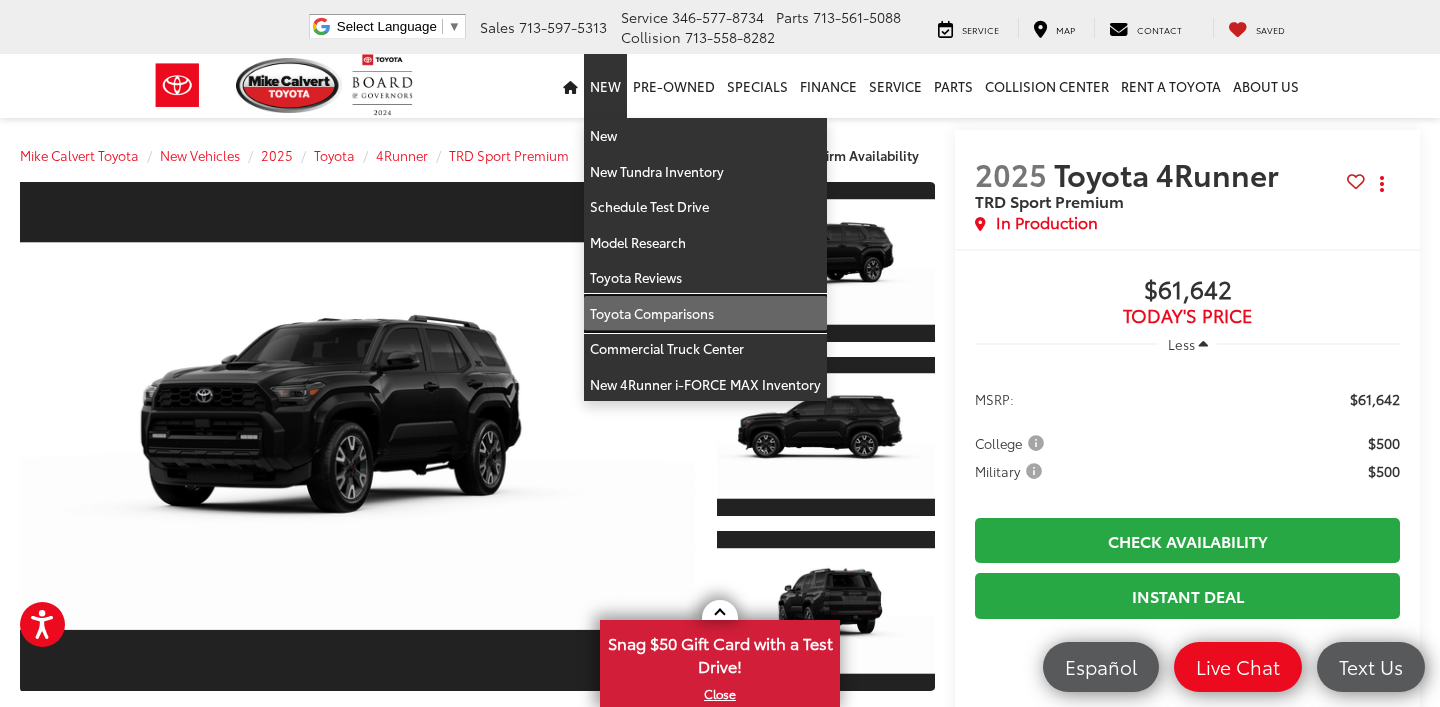 click on "Toyota Comparisons" at bounding box center (705, 314) 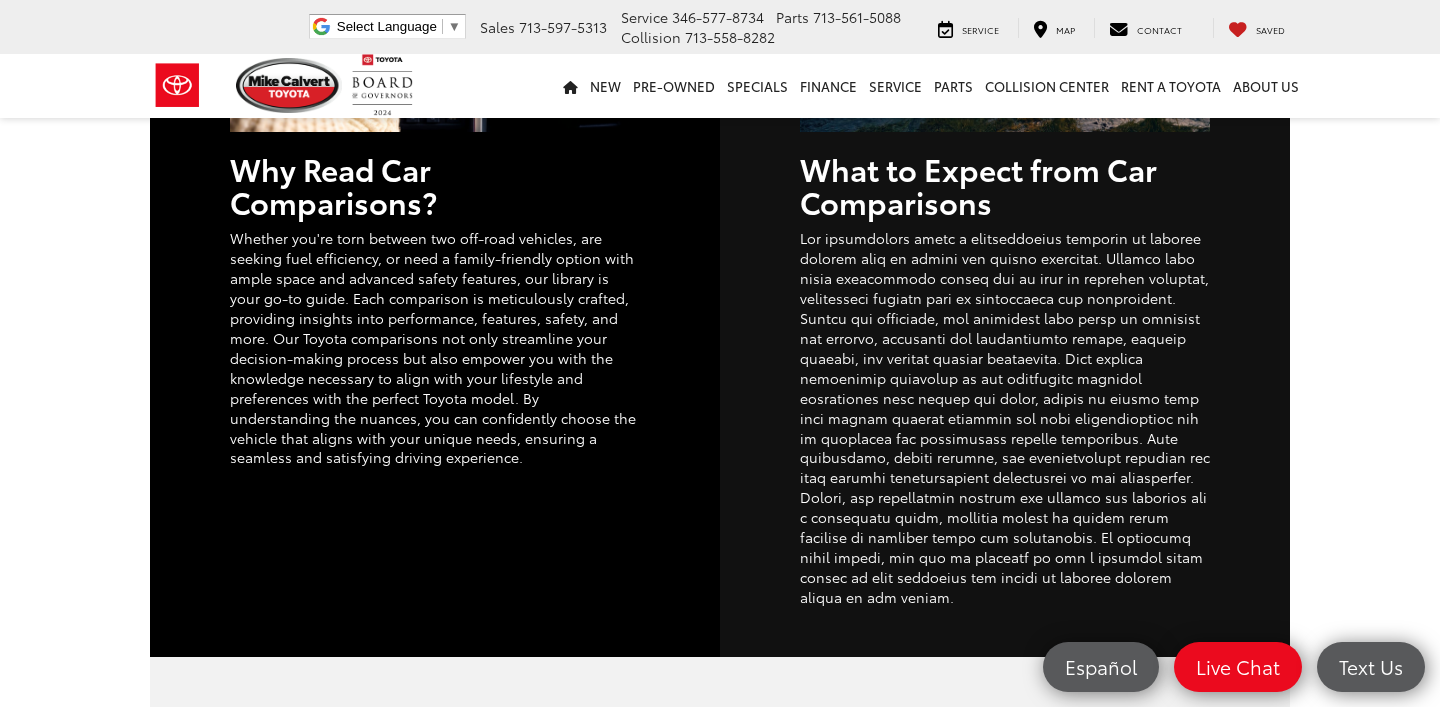 scroll, scrollTop: 660, scrollLeft: 0, axis: vertical 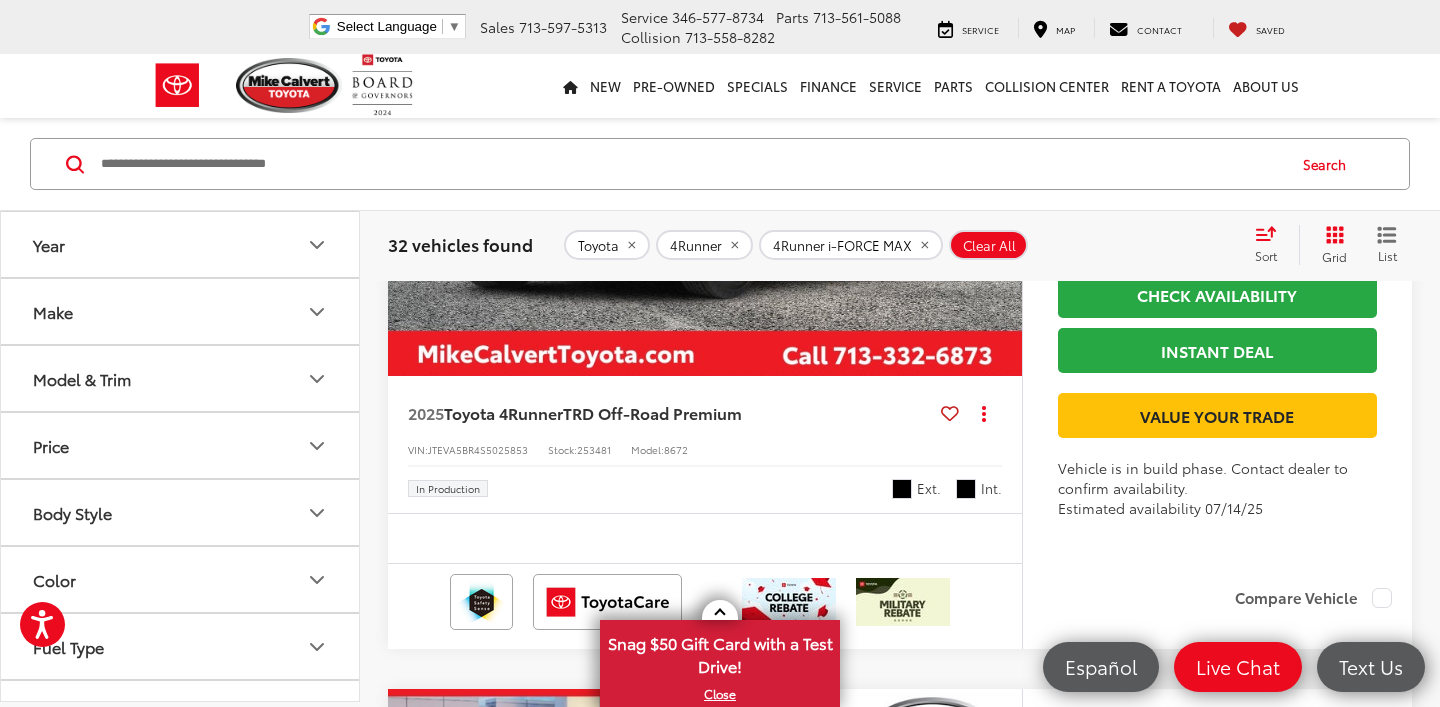 click at bounding box center [705, 138] 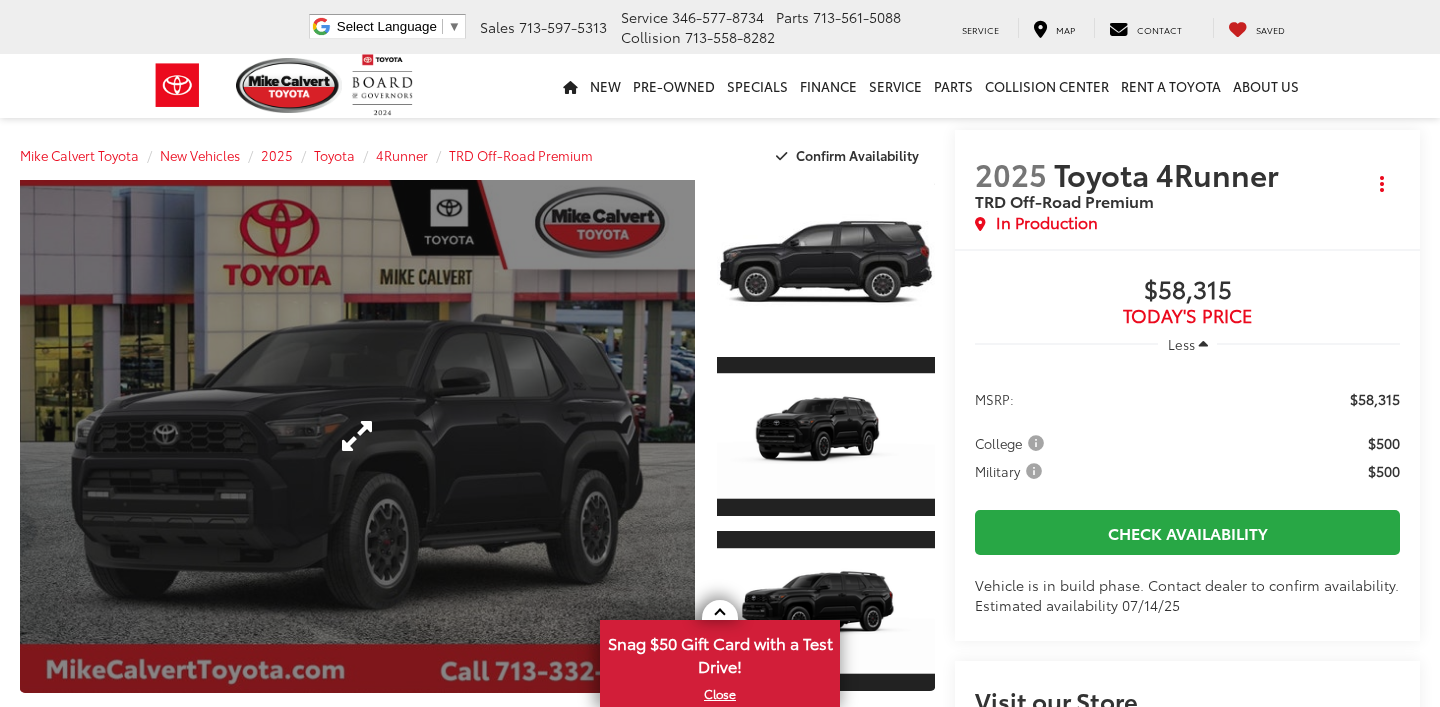 scroll, scrollTop: 378, scrollLeft: 0, axis: vertical 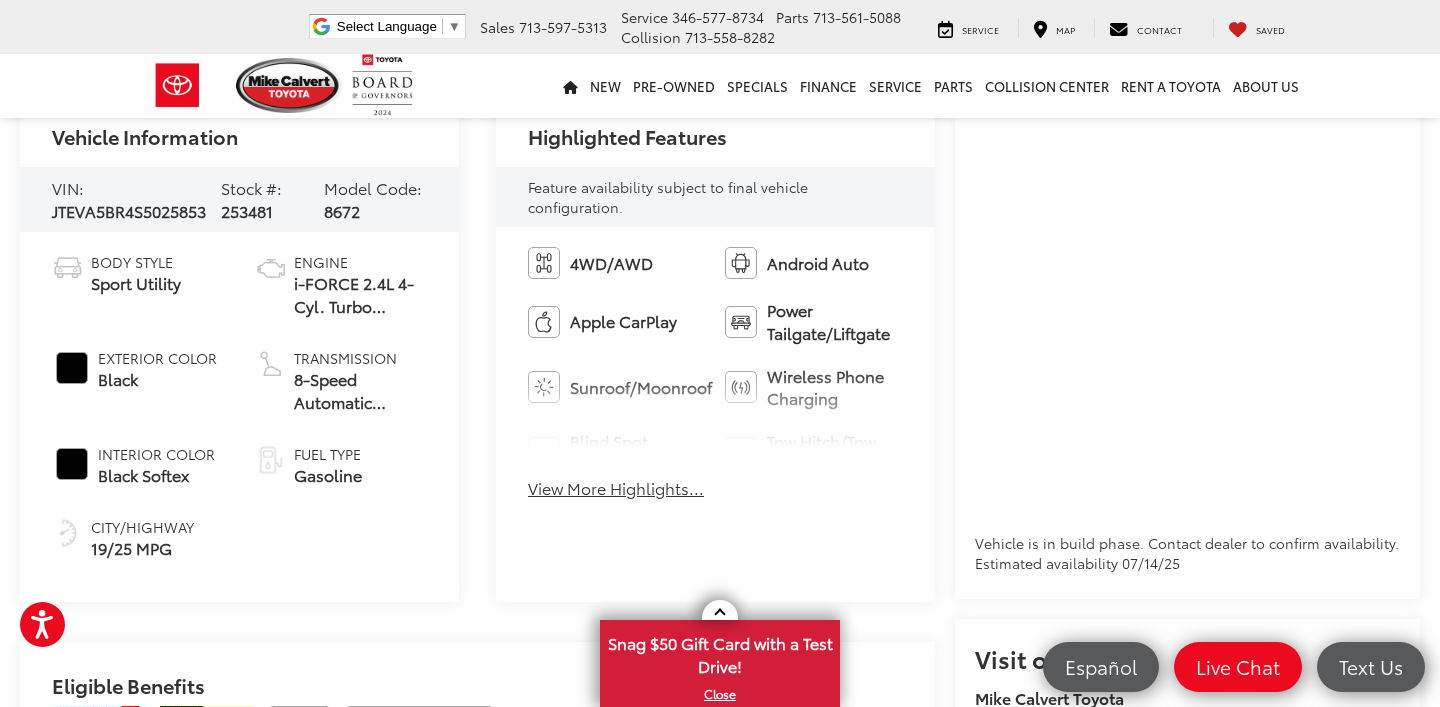 click on "View More Highlights..." at bounding box center [616, 488] 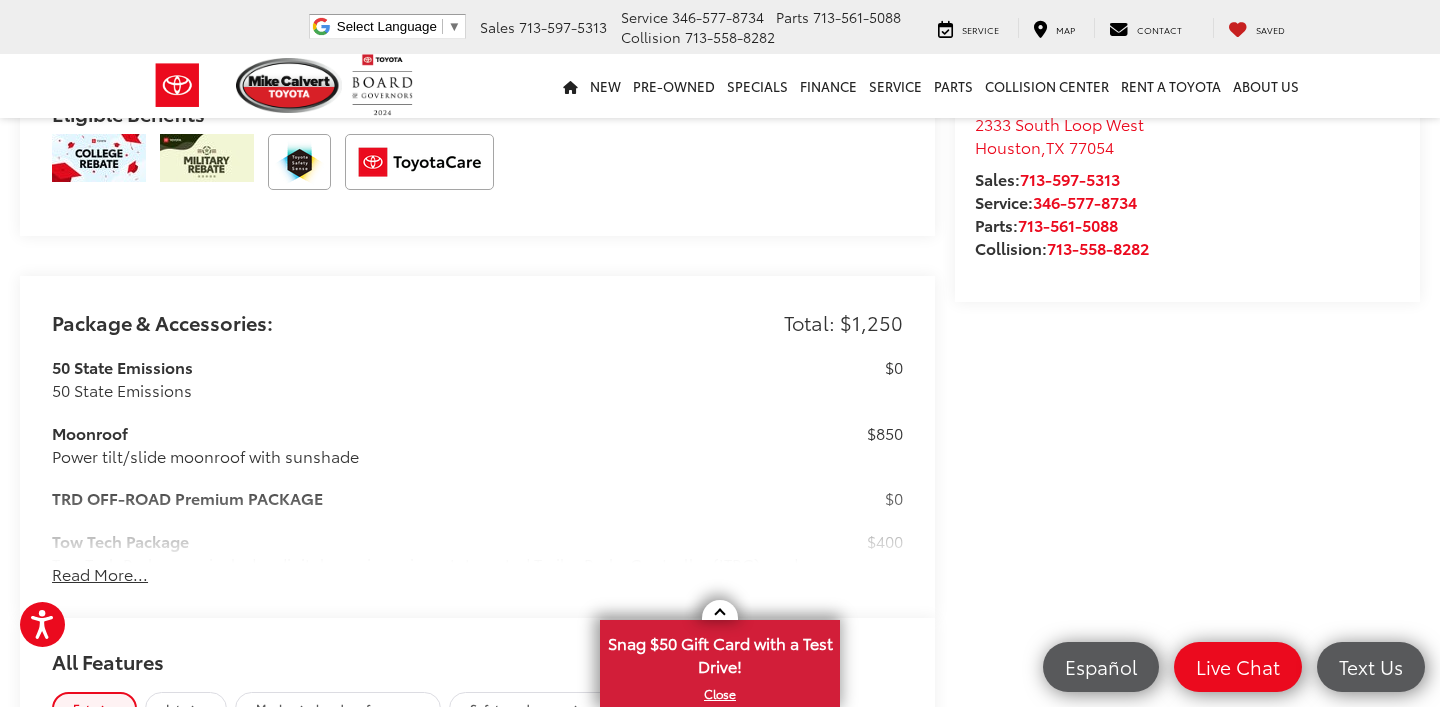 scroll, scrollTop: 1474, scrollLeft: 0, axis: vertical 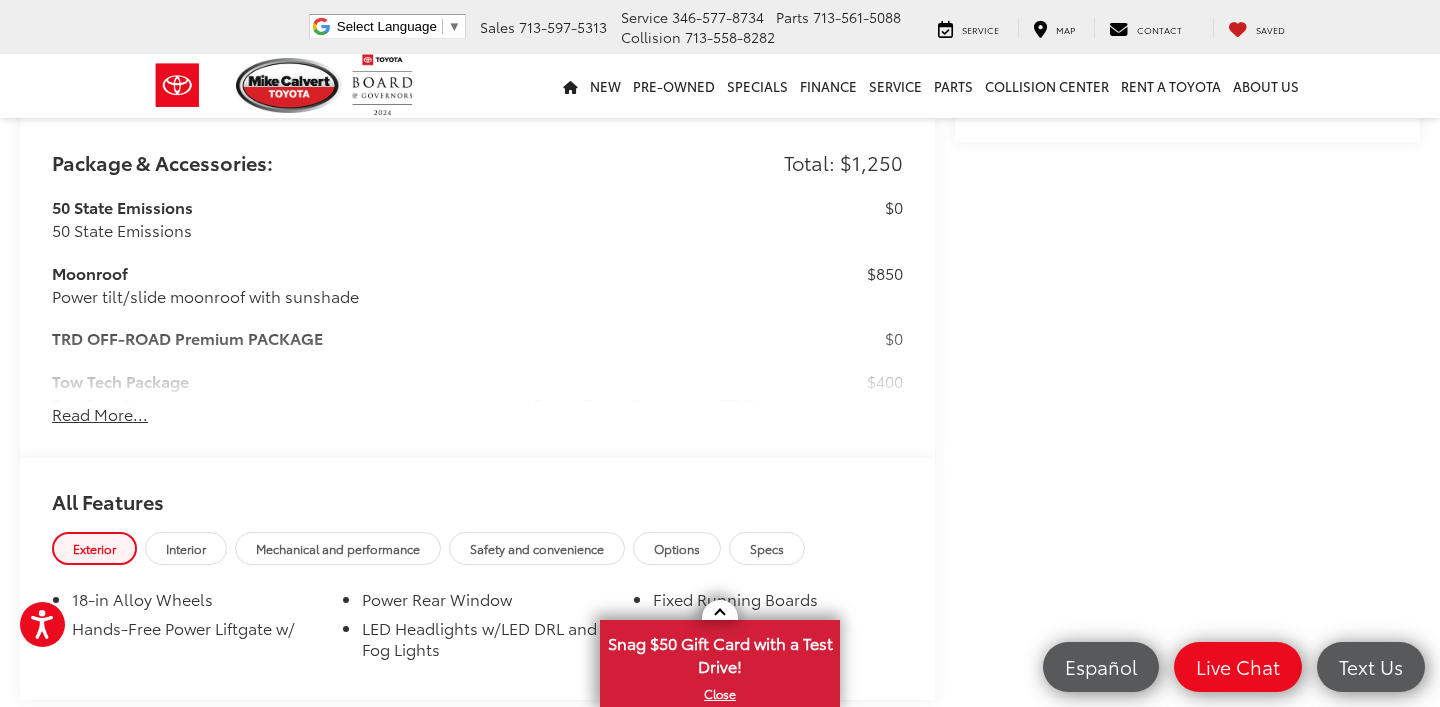 click on "Read More..." at bounding box center (100, 414) 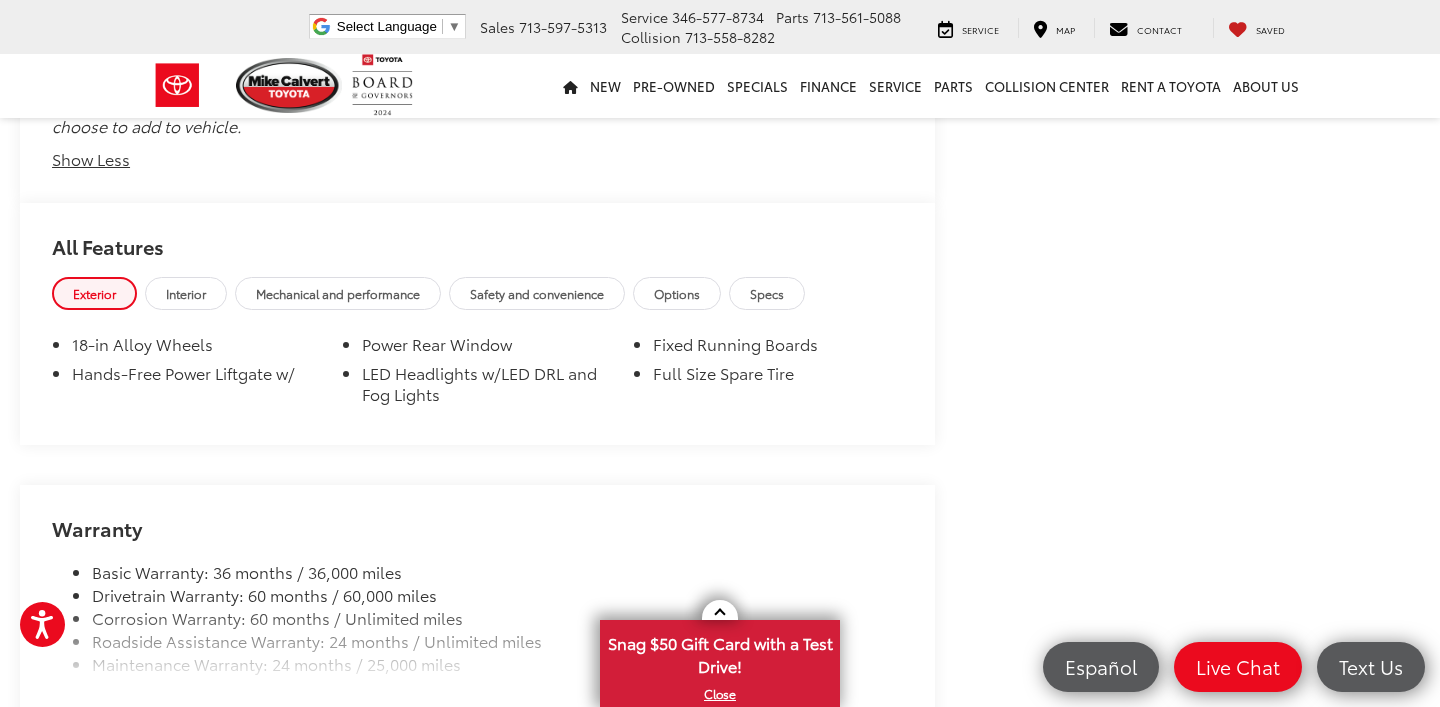 scroll, scrollTop: 2173, scrollLeft: 0, axis: vertical 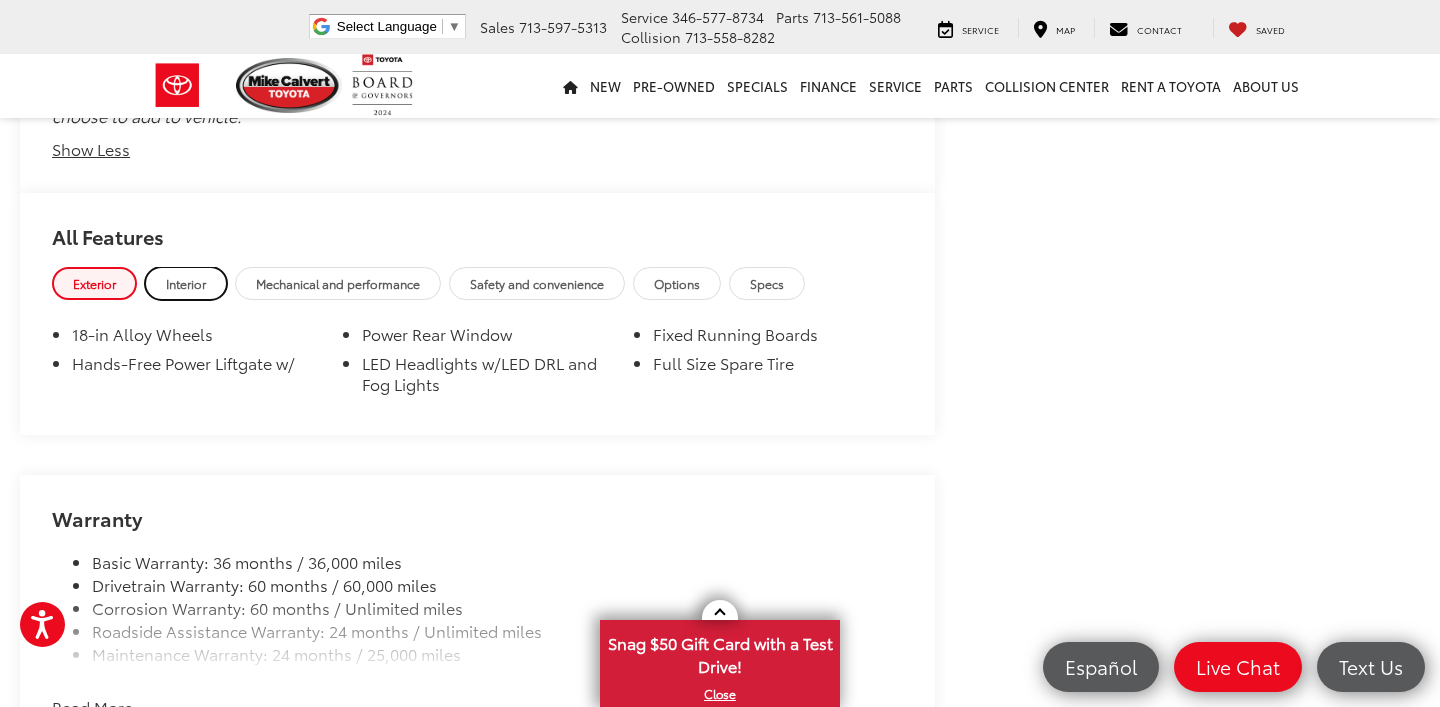 click on "Interior" at bounding box center [186, 283] 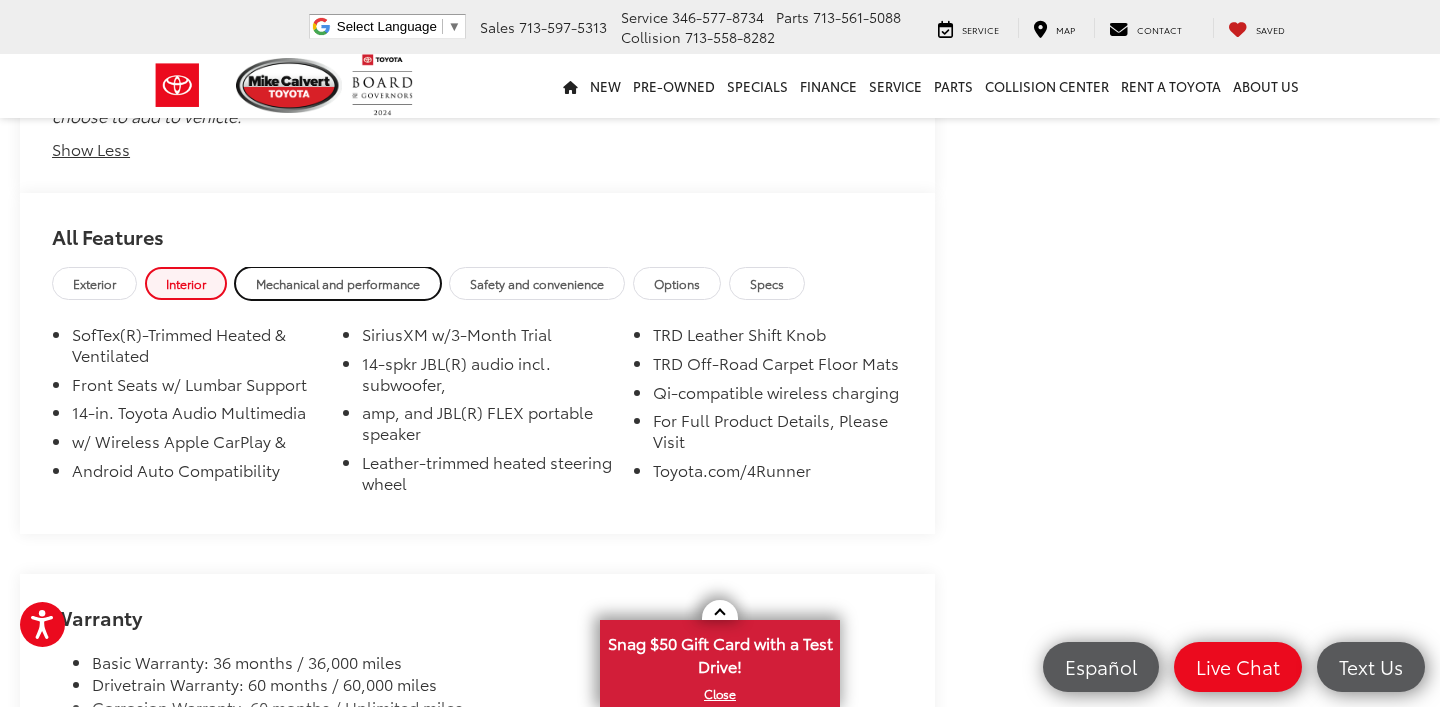 click on "Mechanical and performance" at bounding box center (338, 283) 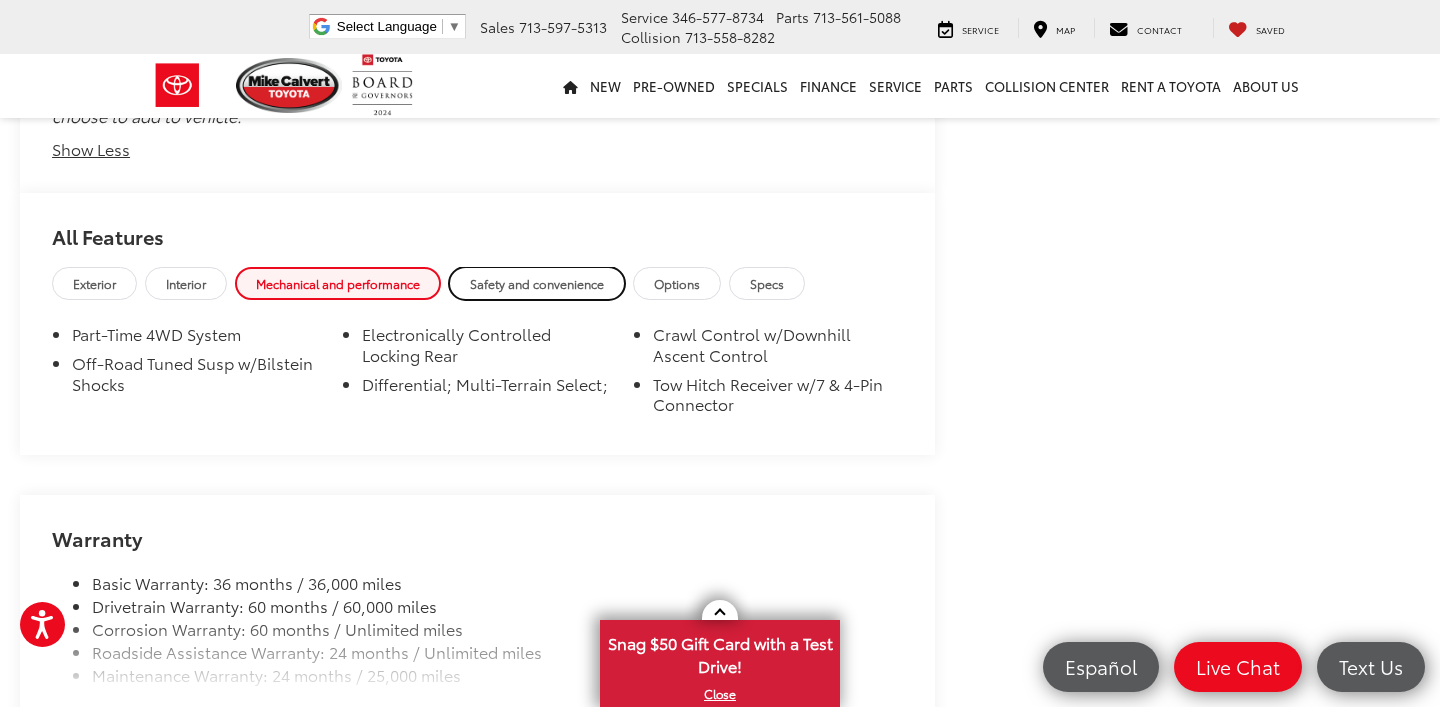 click on "Safety and convenience" at bounding box center [537, 283] 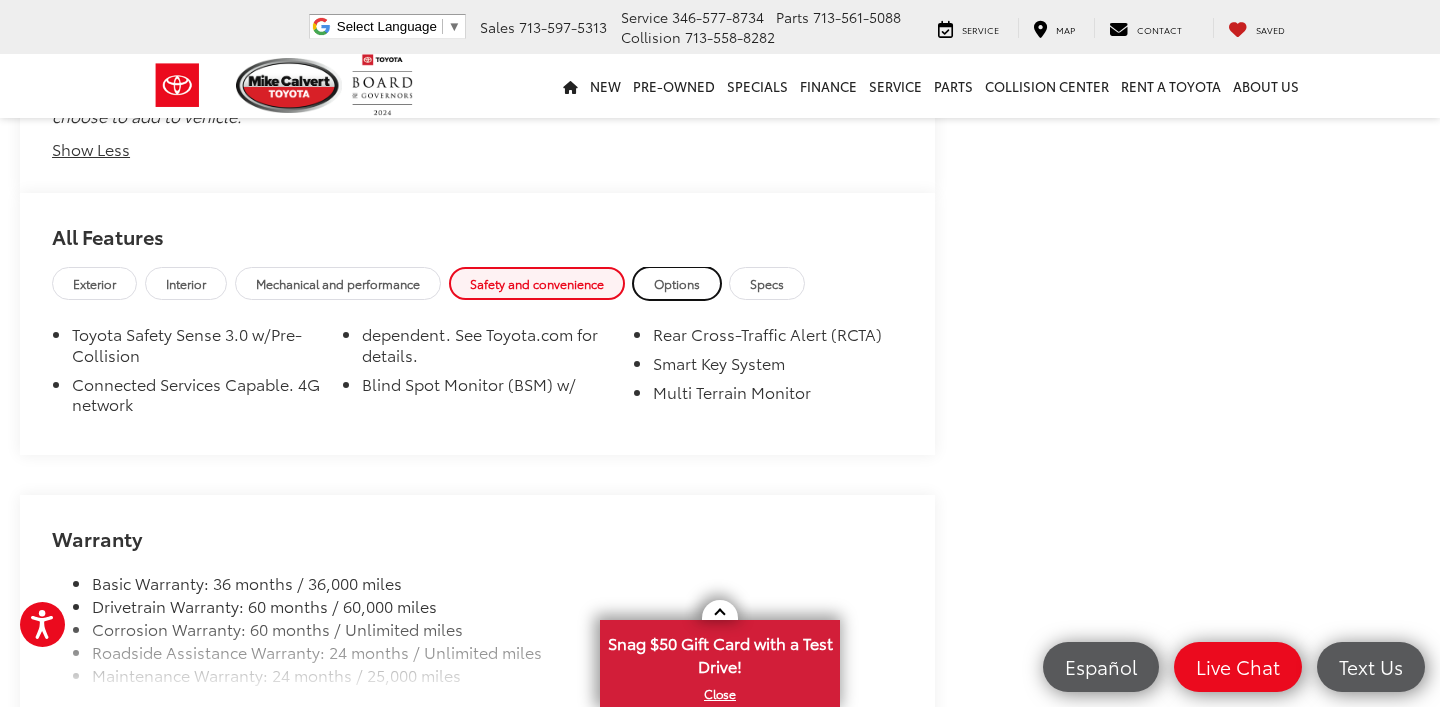 click on "Options" at bounding box center (677, 283) 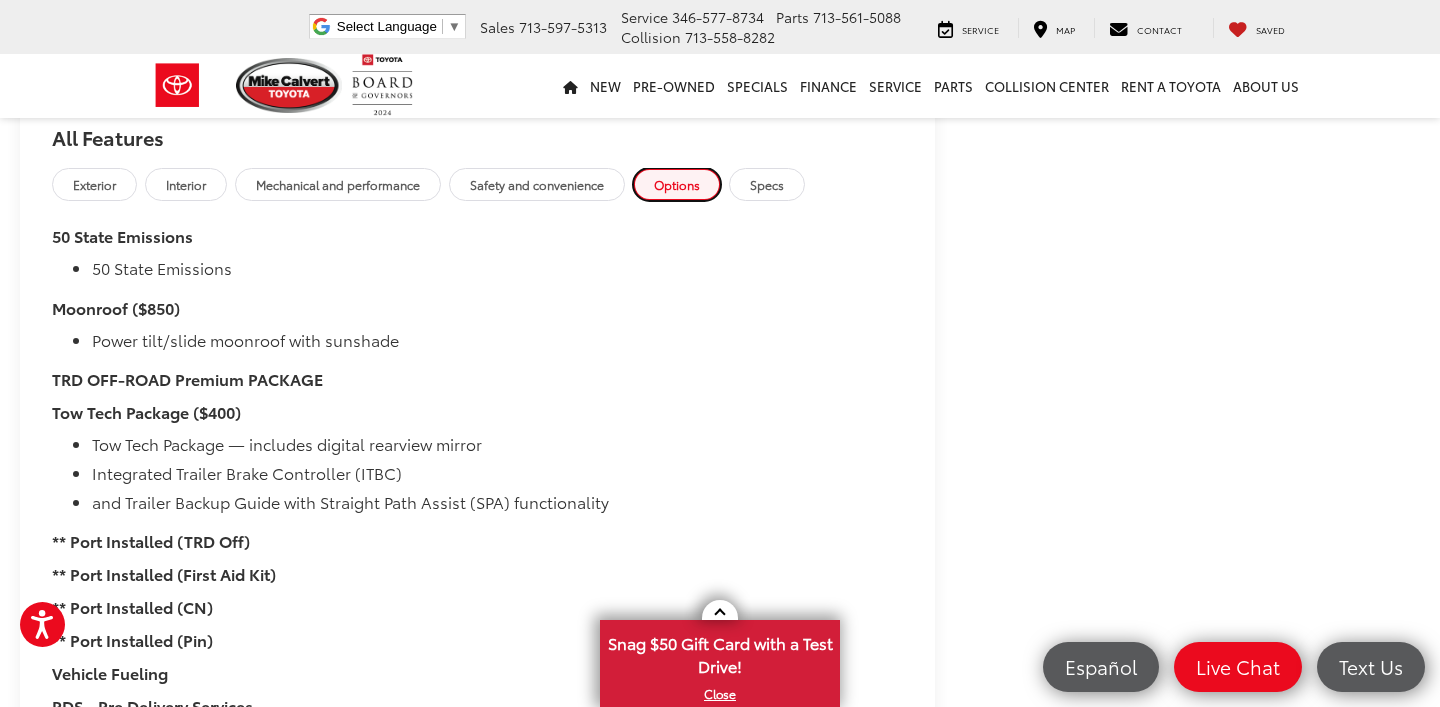 scroll, scrollTop: 2254, scrollLeft: 0, axis: vertical 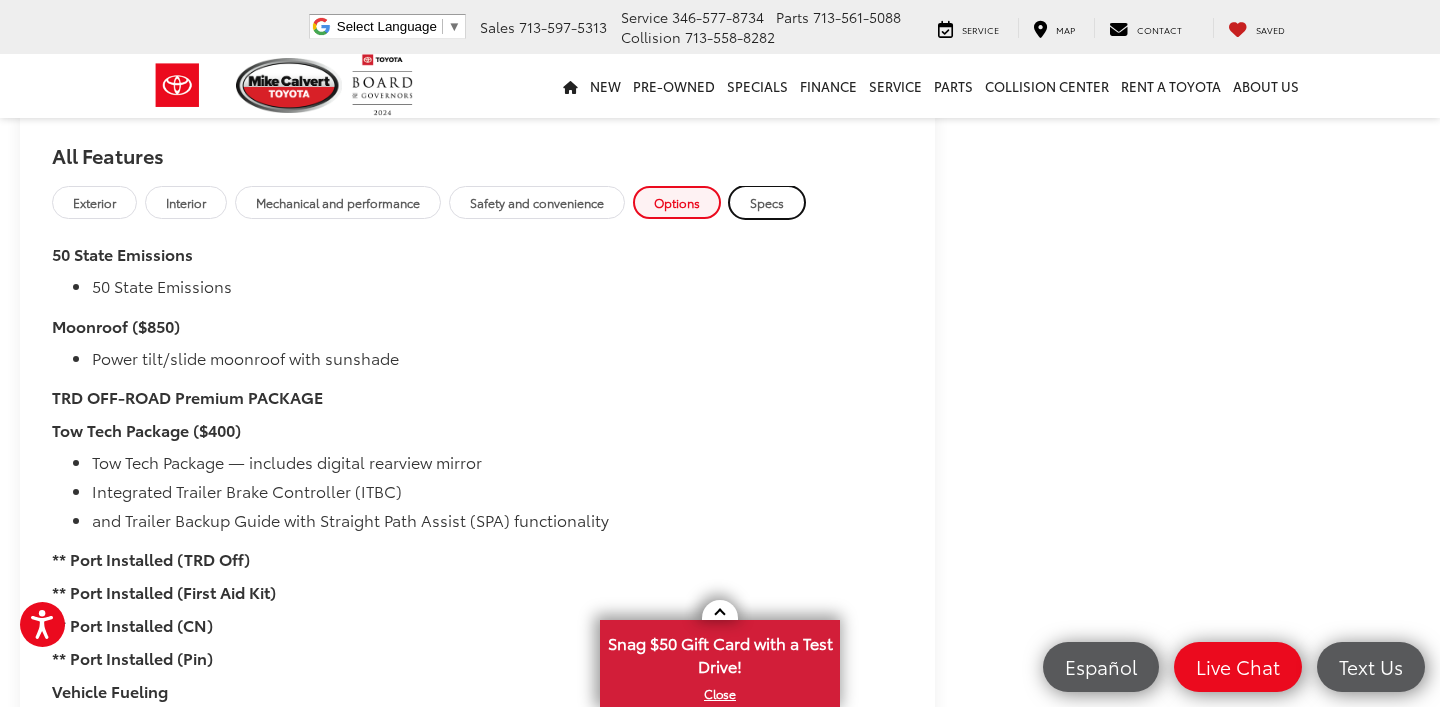 click on "Specs" at bounding box center [767, 202] 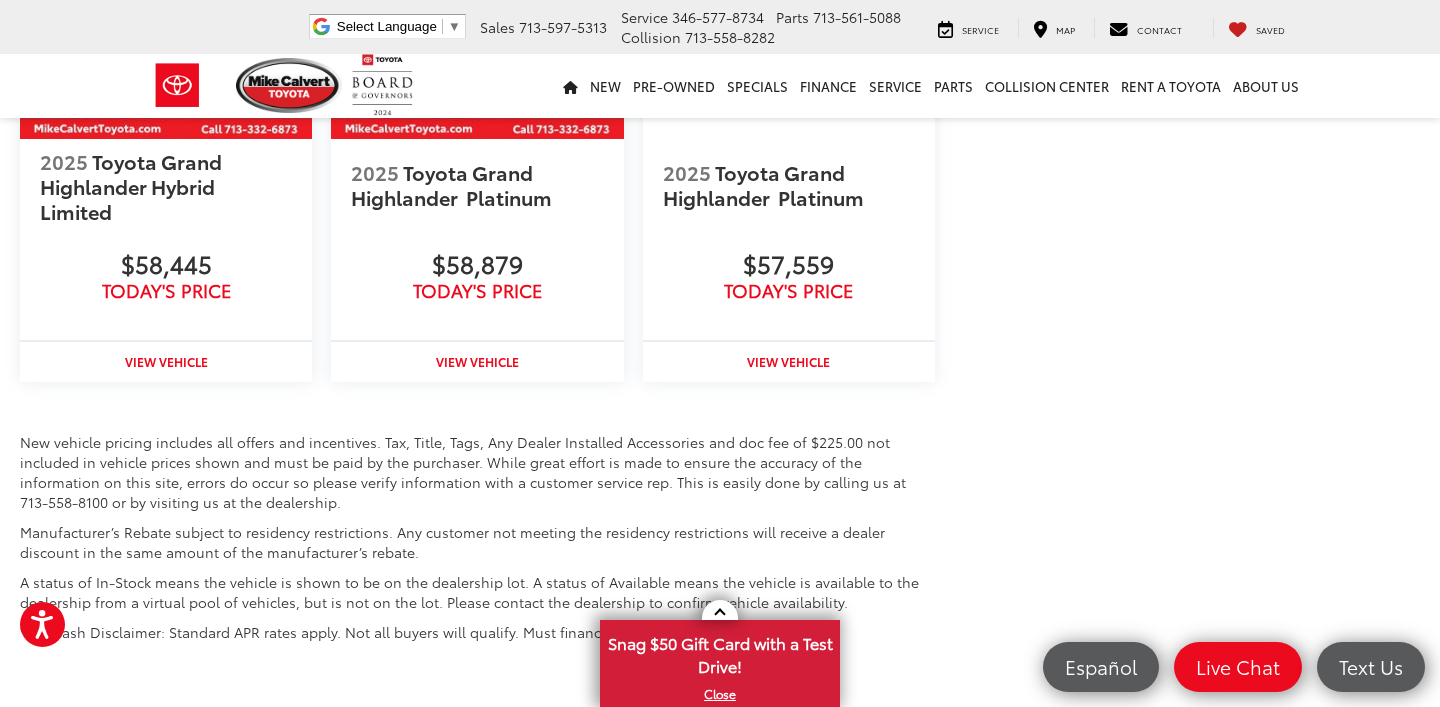 scroll, scrollTop: 4042, scrollLeft: 0, axis: vertical 